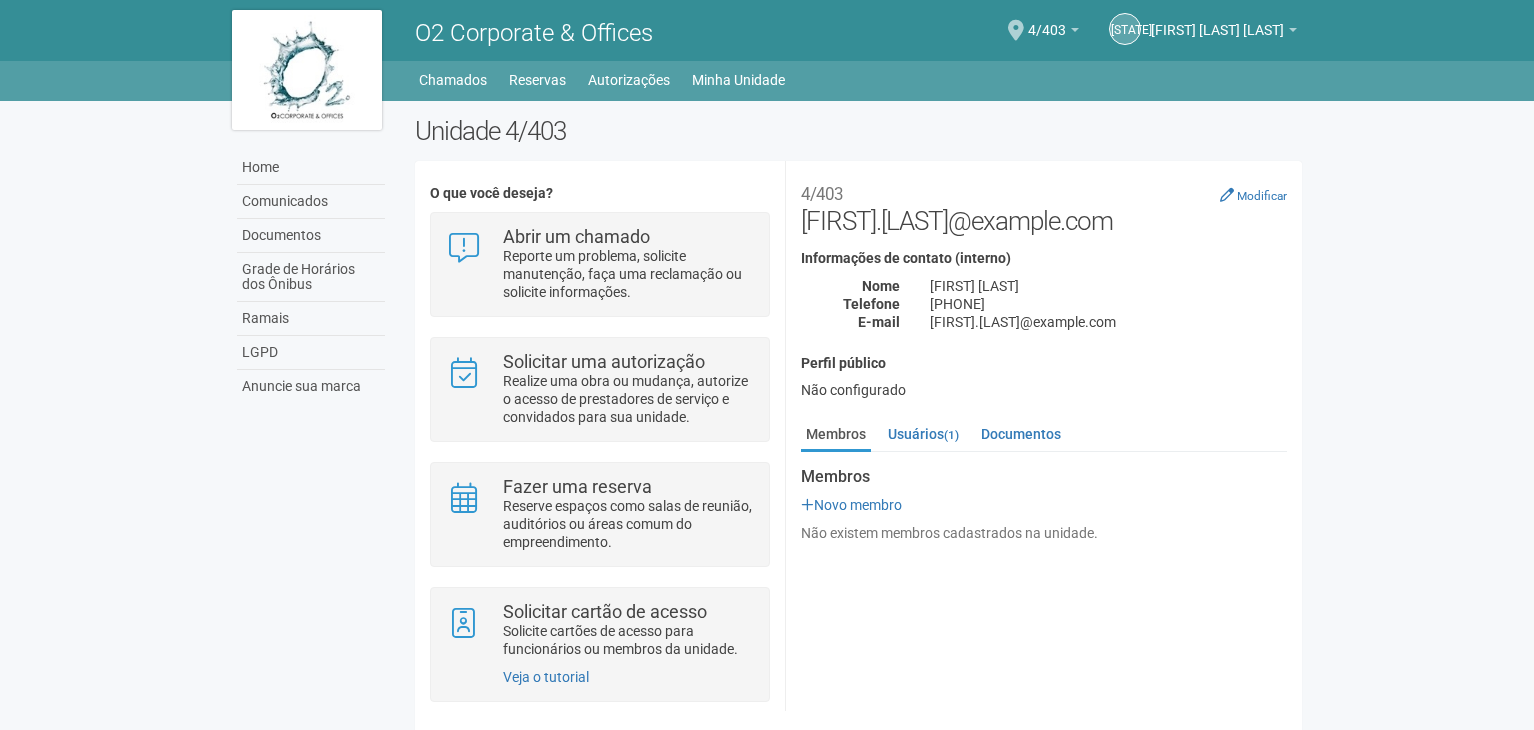 scroll, scrollTop: 0, scrollLeft: 0, axis: both 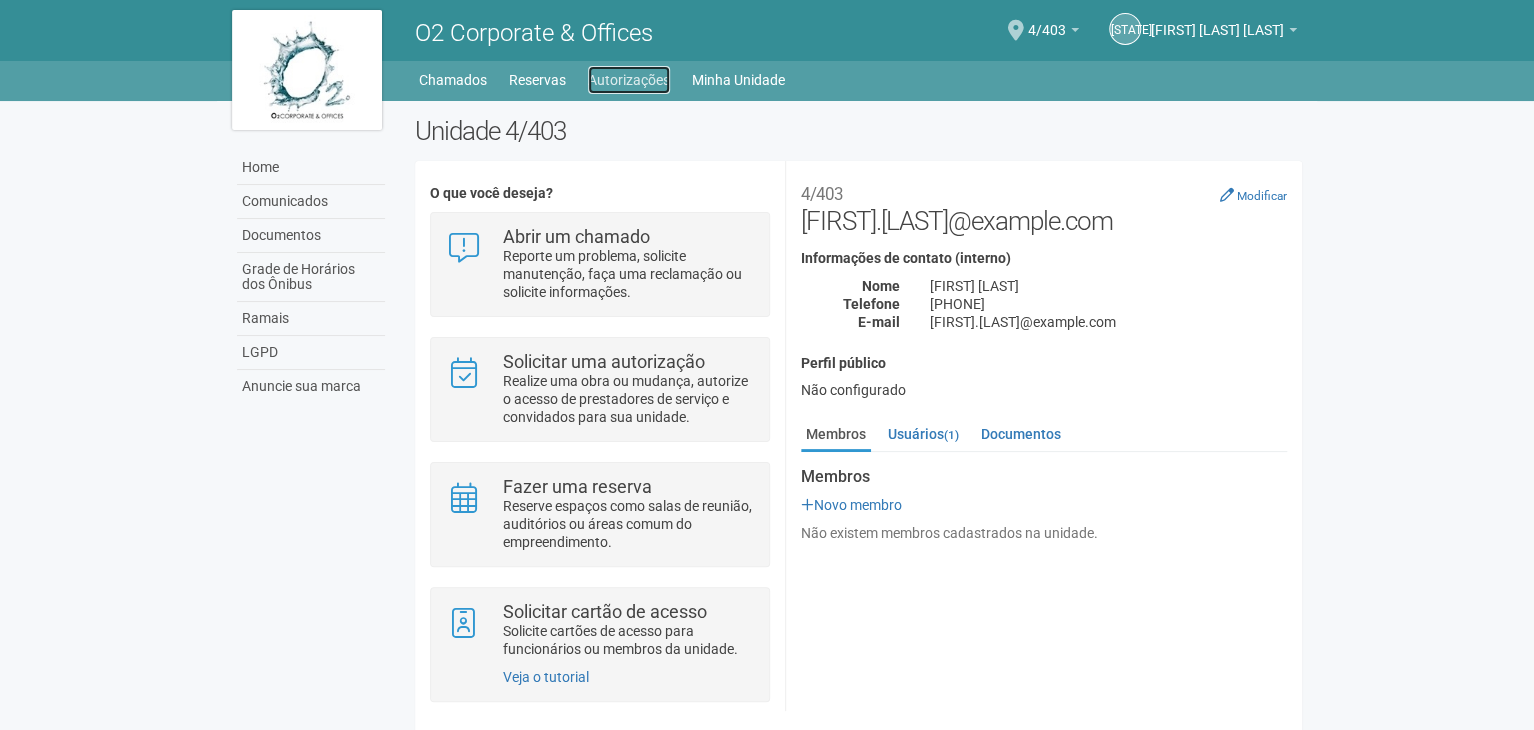 click on "Autorizações" at bounding box center (629, 80) 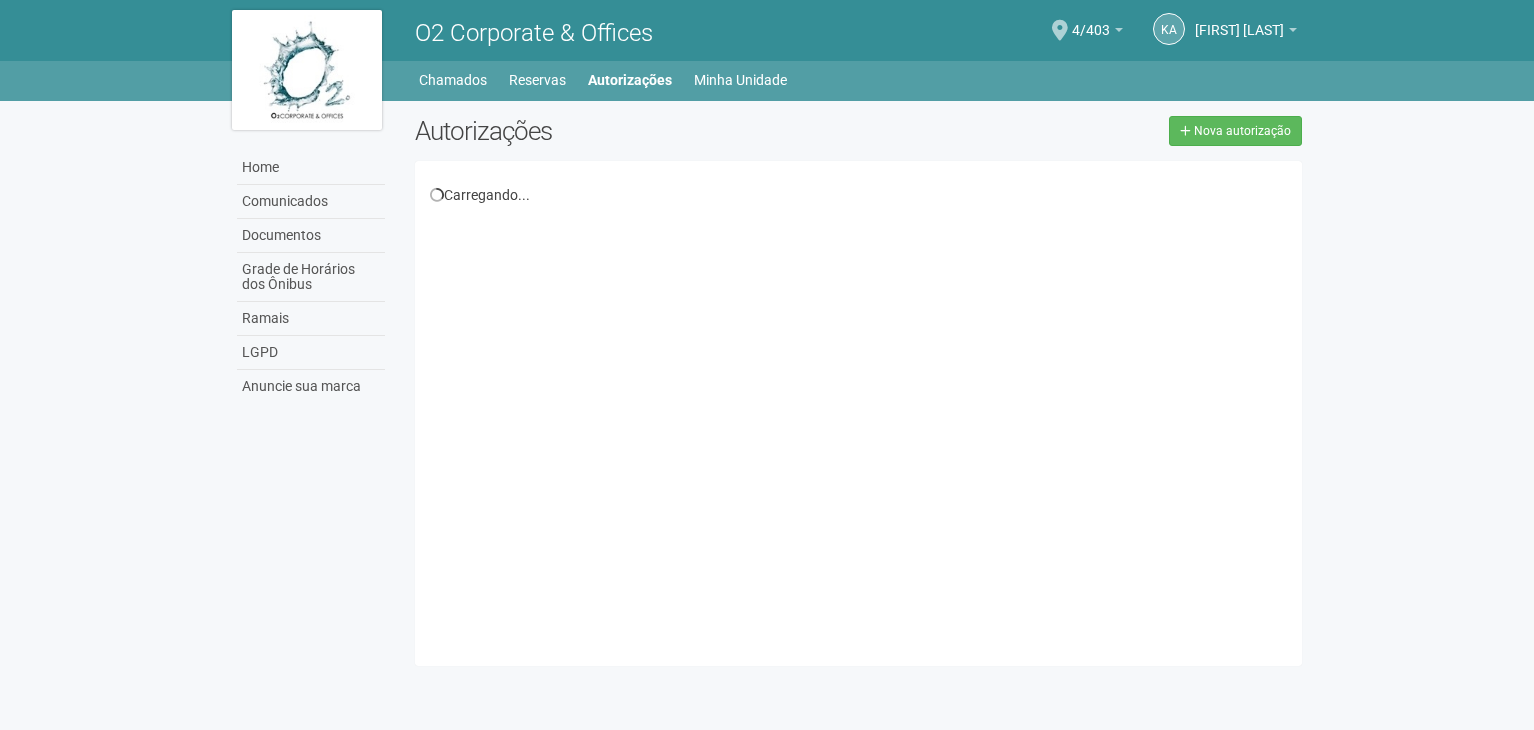 scroll, scrollTop: 0, scrollLeft: 0, axis: both 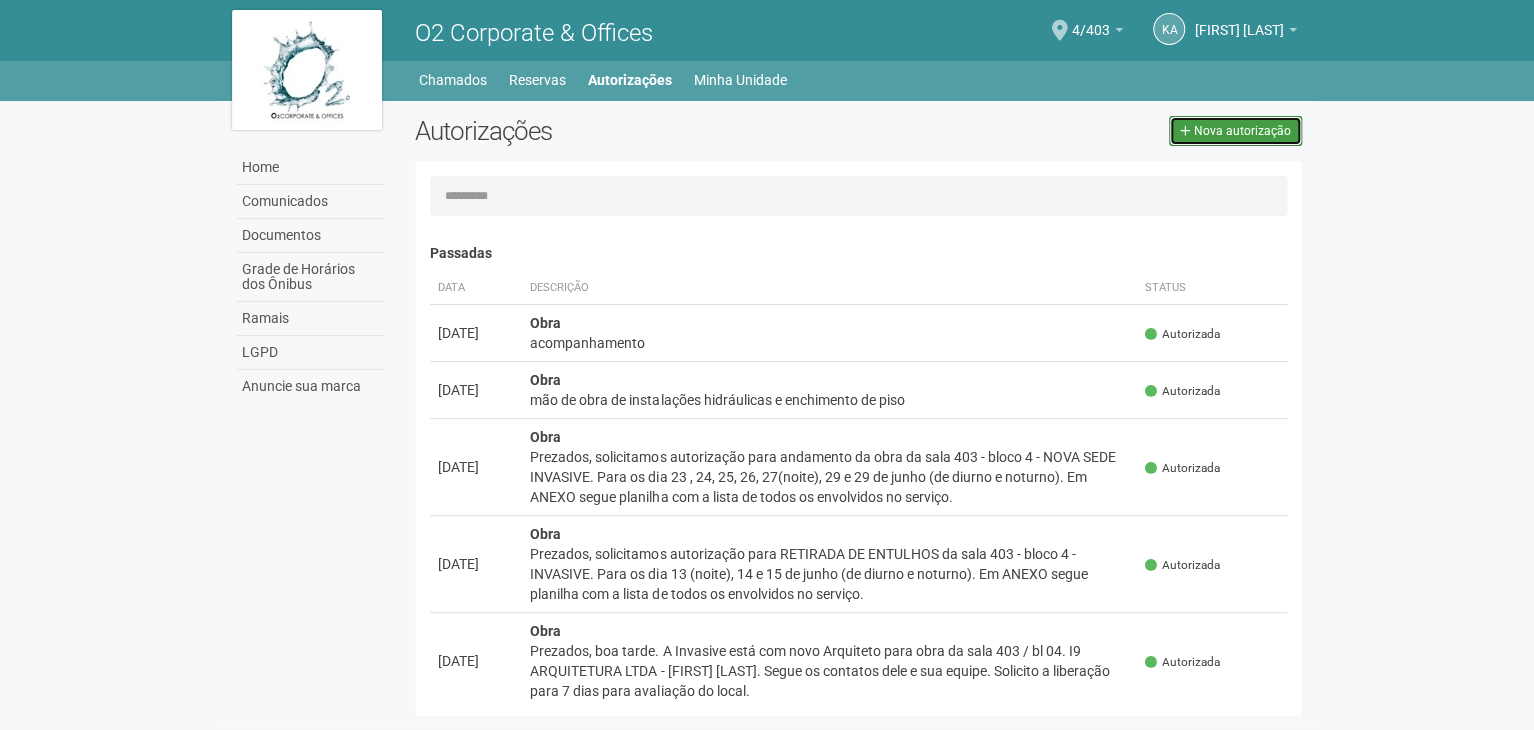 click on "Nova autorização" at bounding box center (1242, 131) 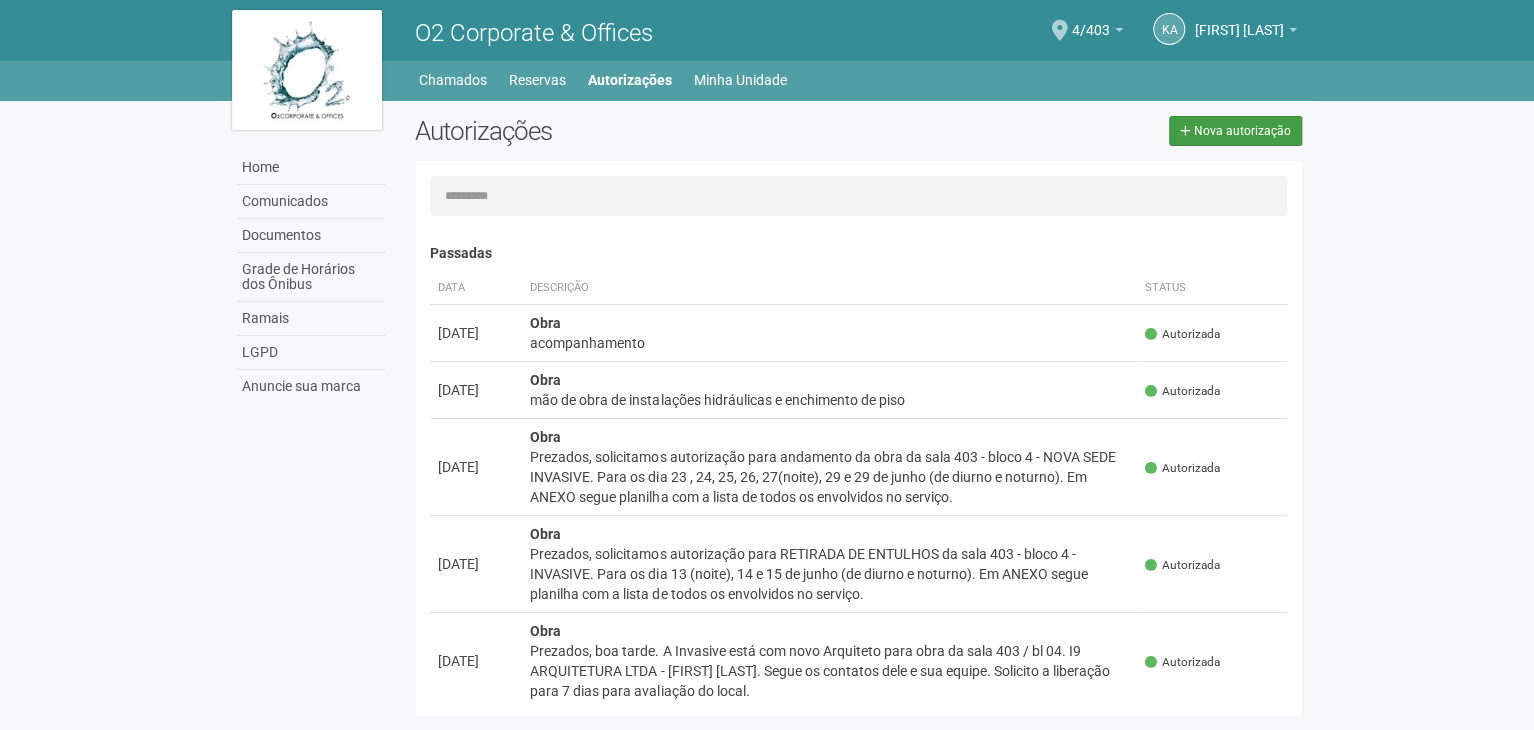 select on "**" 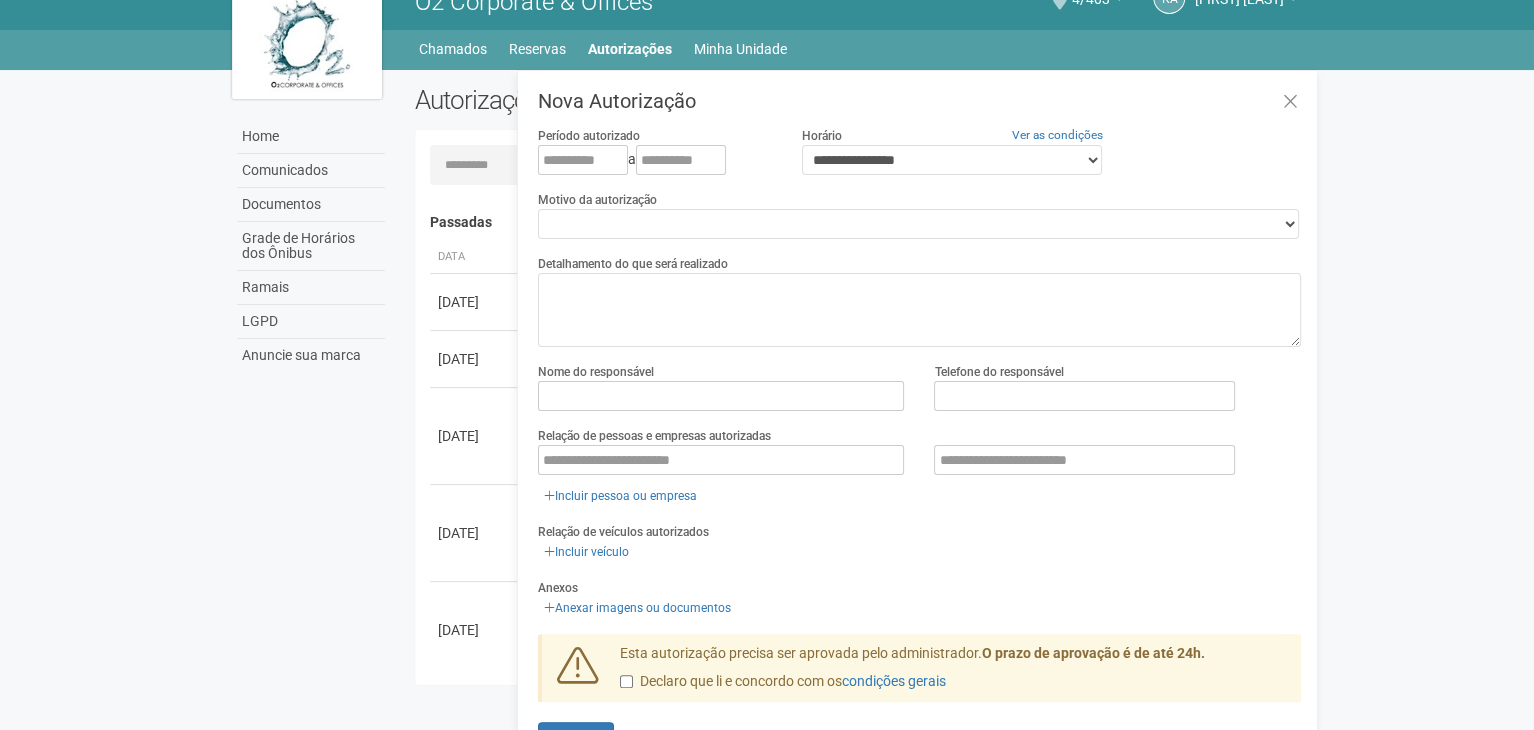 click on "Período autorizado
a" at bounding box center (655, 150) 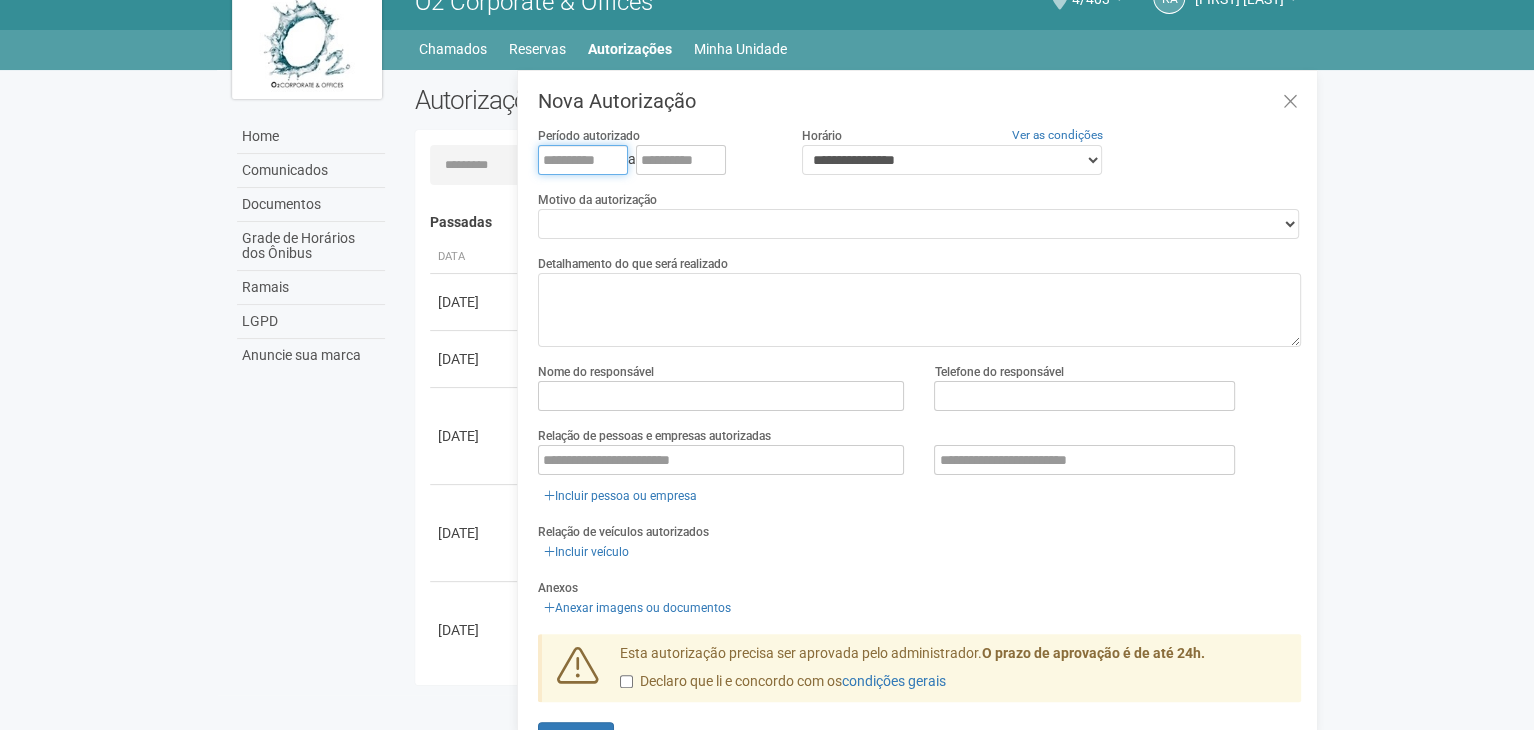 click at bounding box center [583, 160] 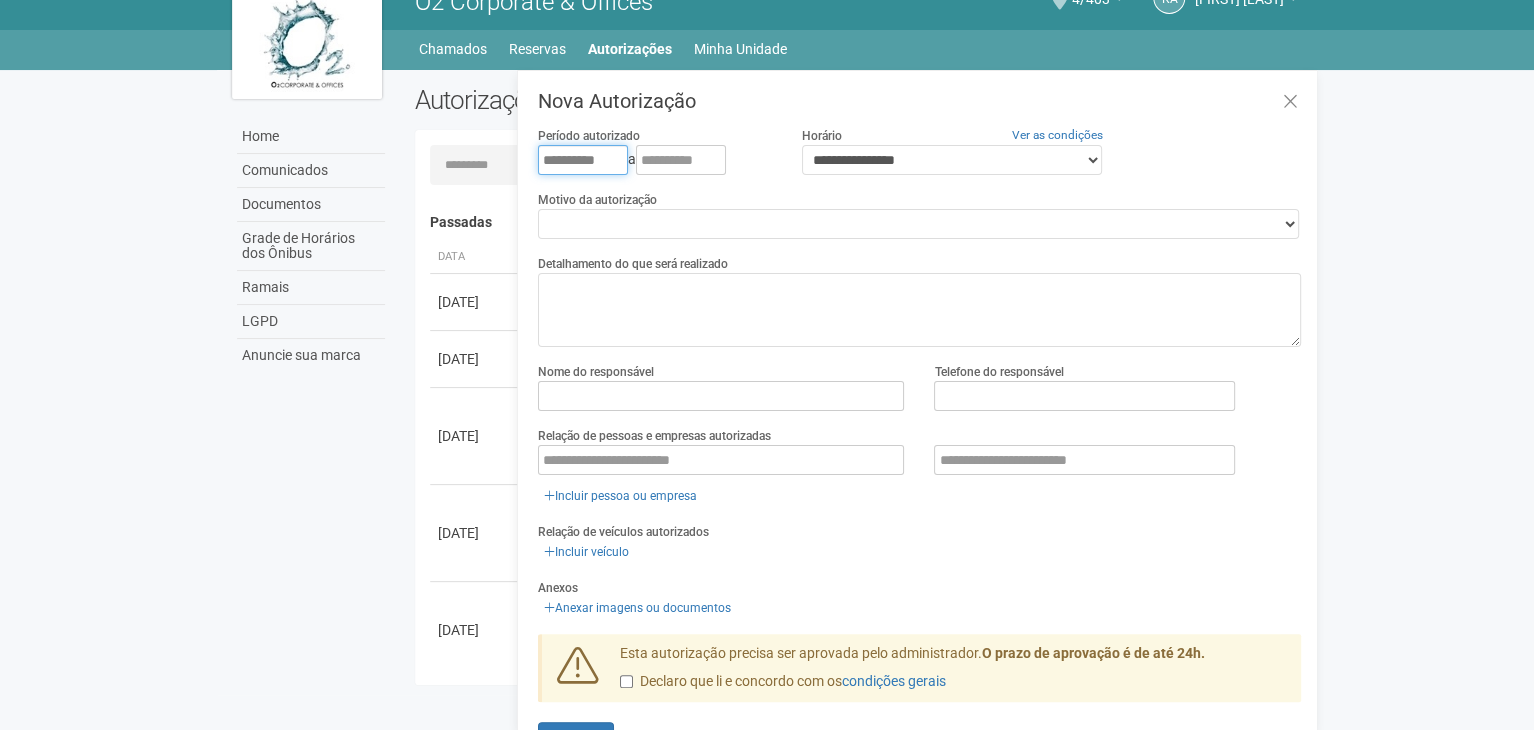 type on "**********" 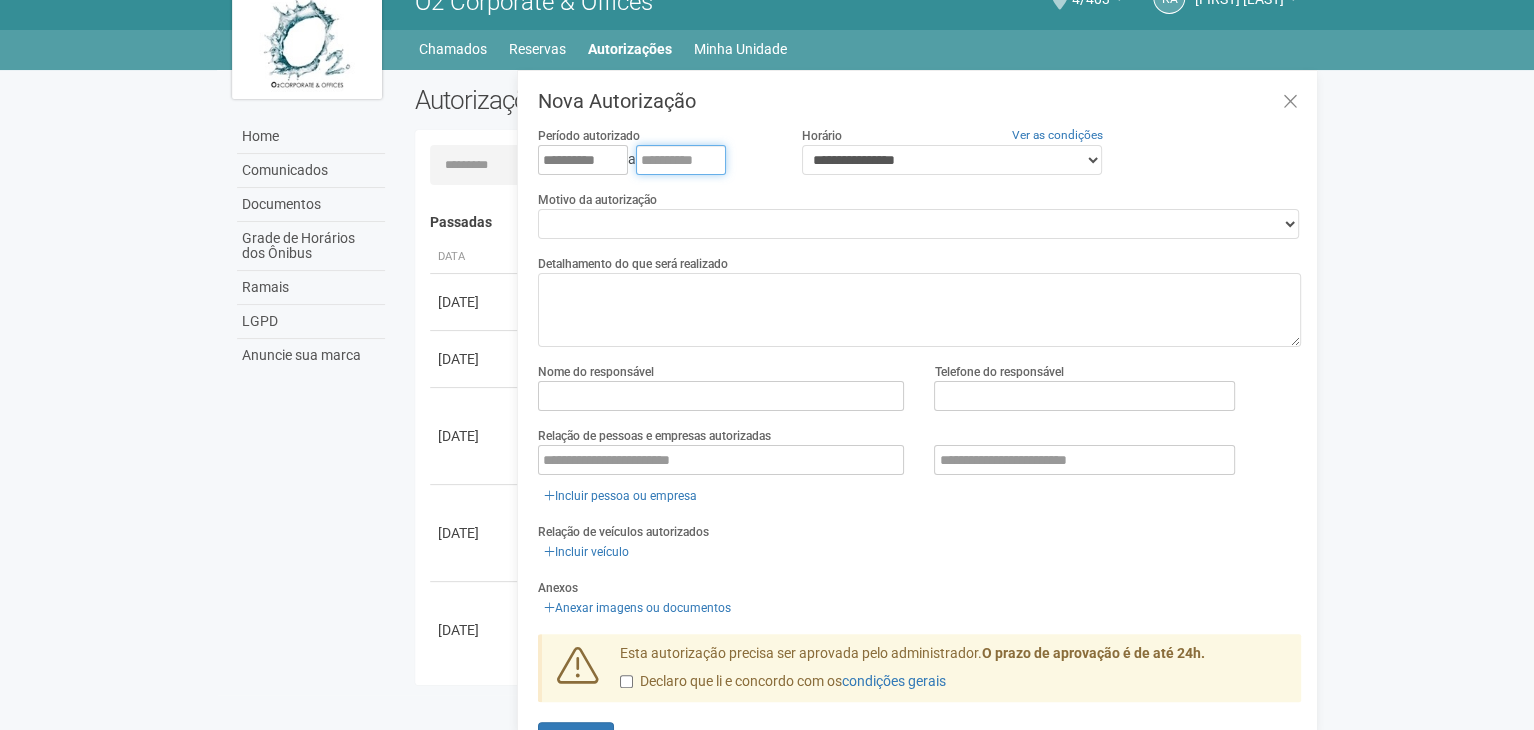 click at bounding box center (681, 160) 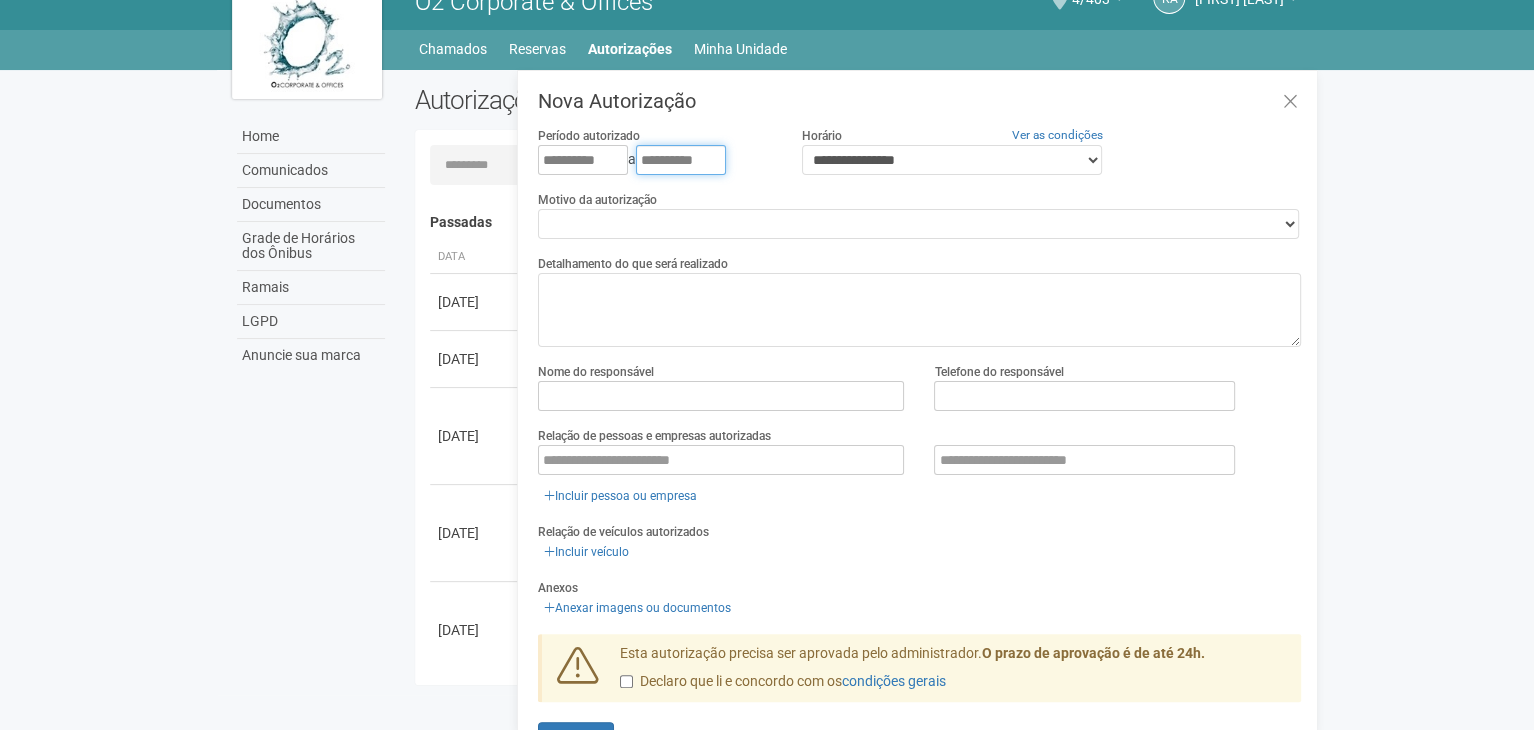 type on "**********" 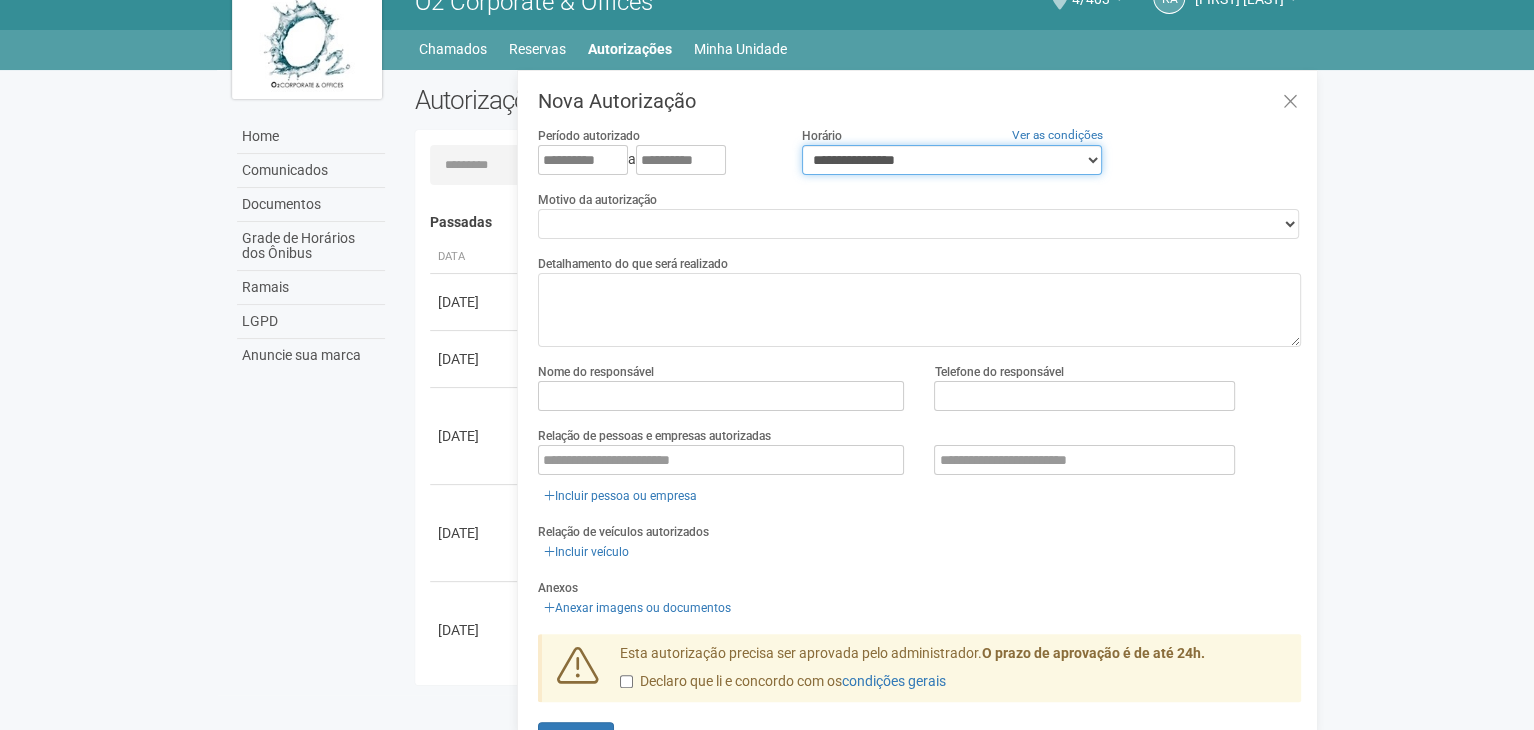click on "**********" at bounding box center [952, 160] 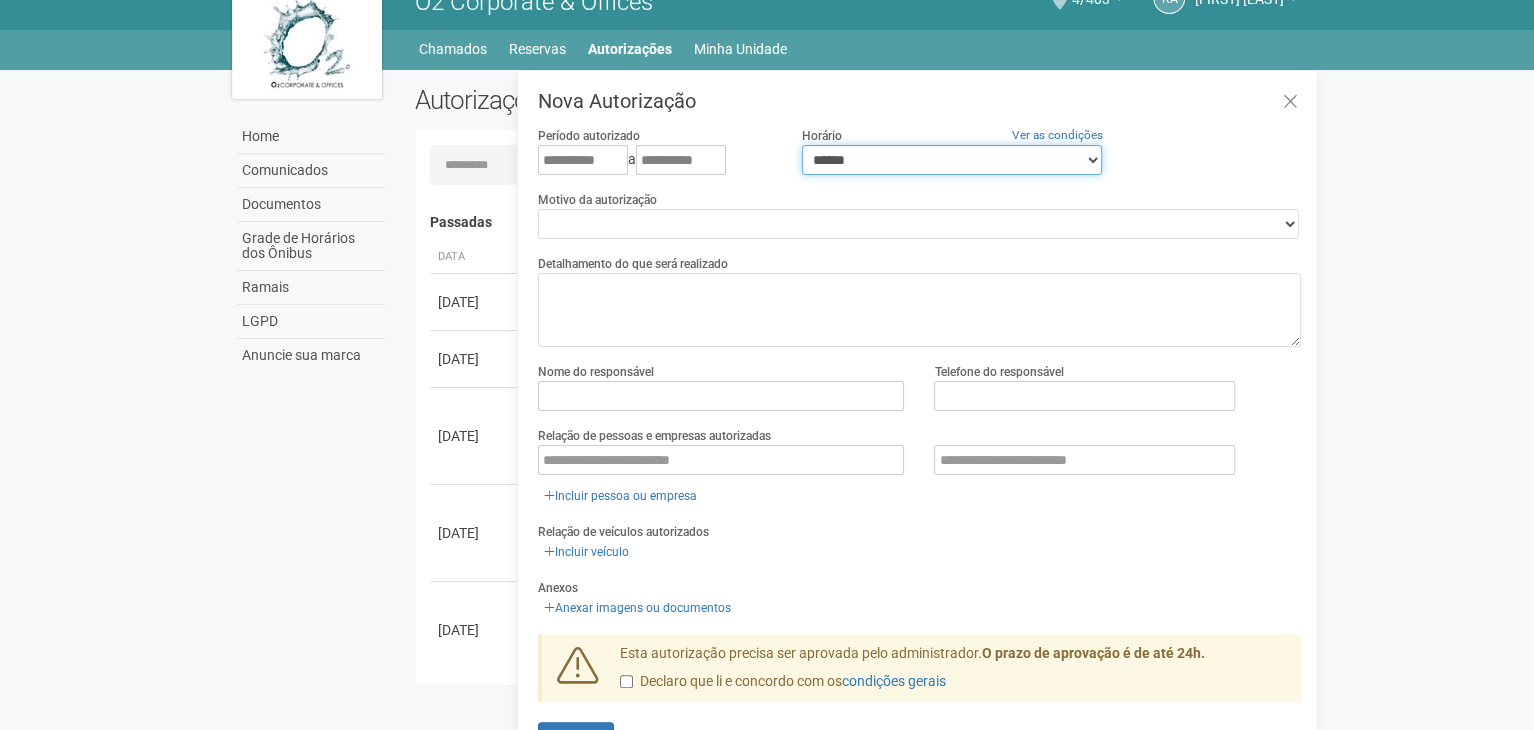 click on "**********" at bounding box center [952, 160] 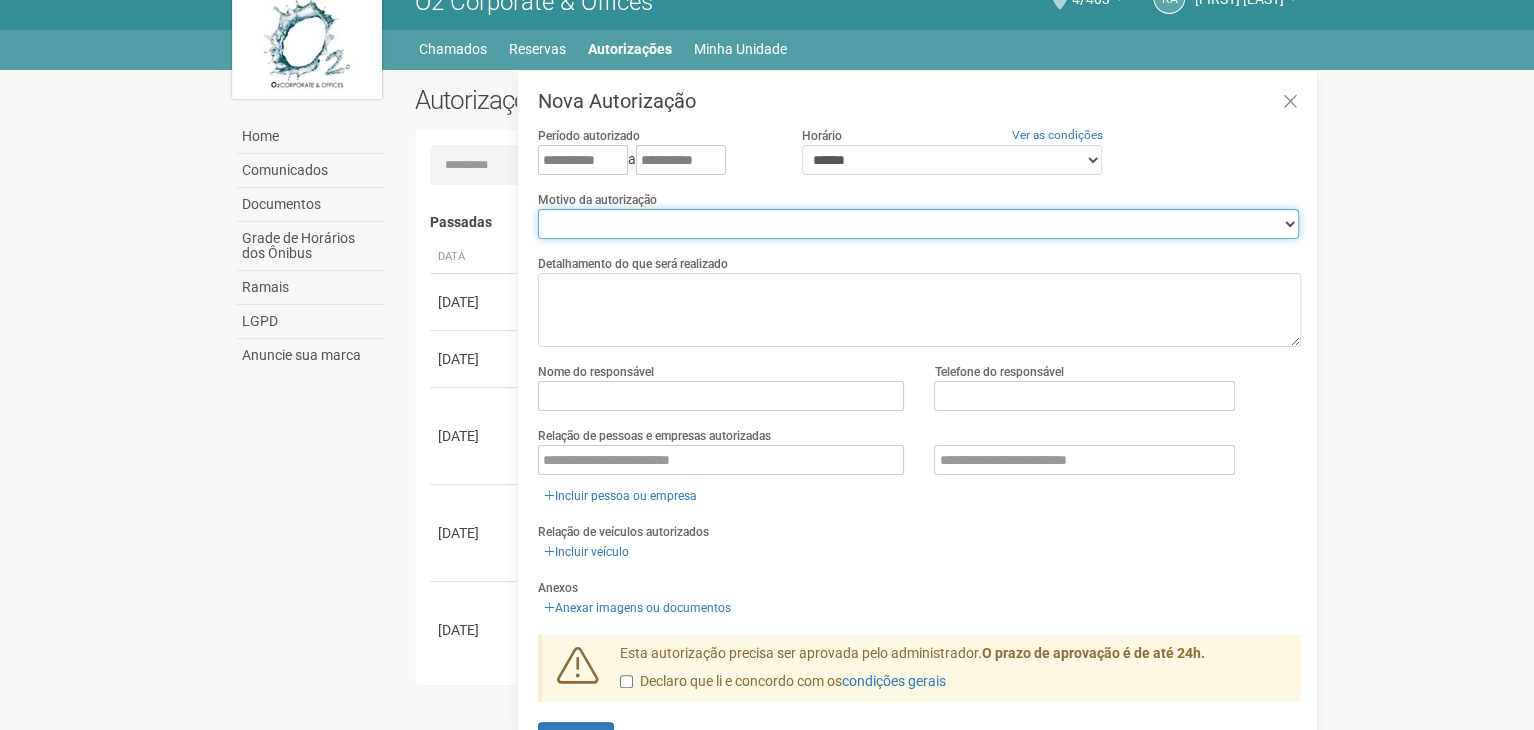 click on "**********" at bounding box center (918, 224) 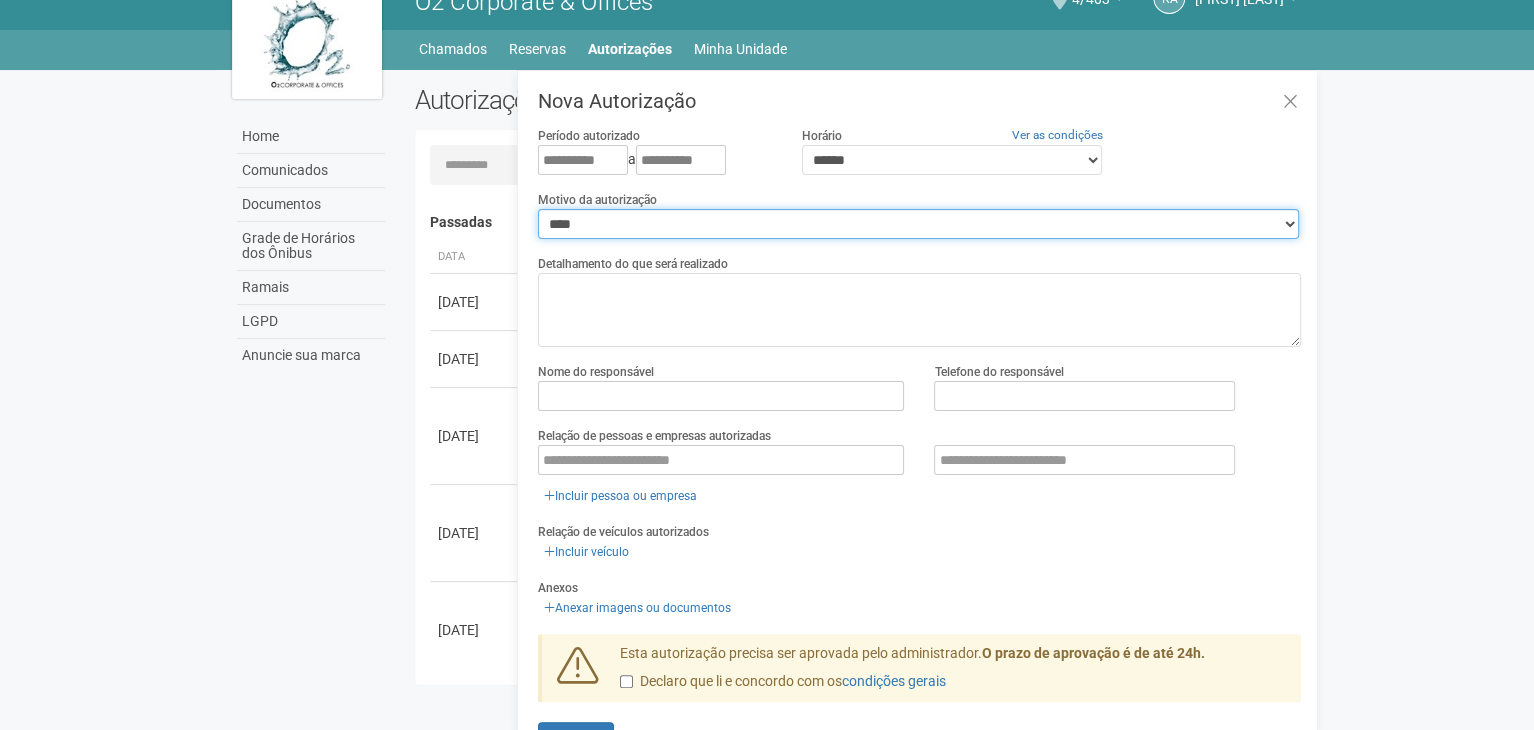 click on "**********" at bounding box center (918, 224) 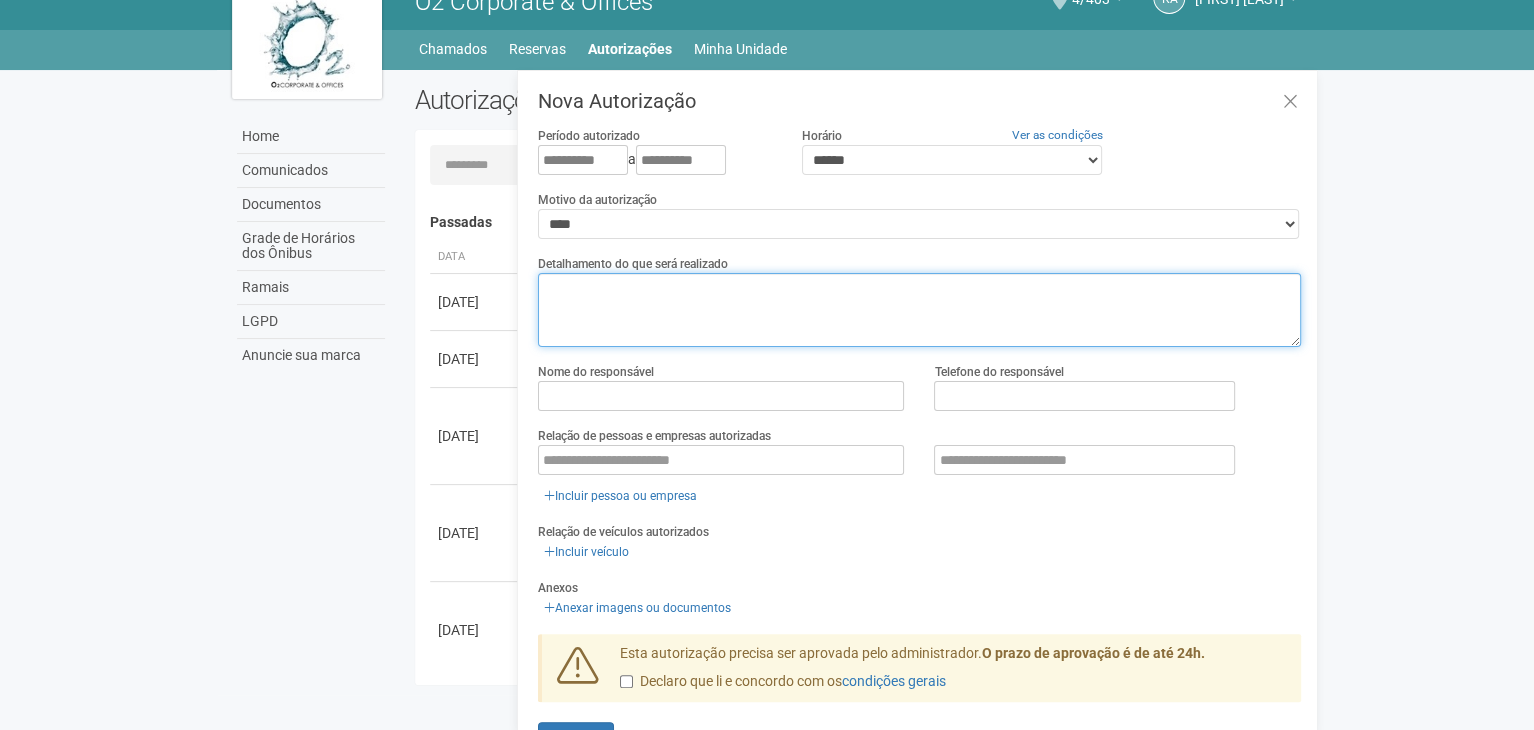 click at bounding box center (919, 310) 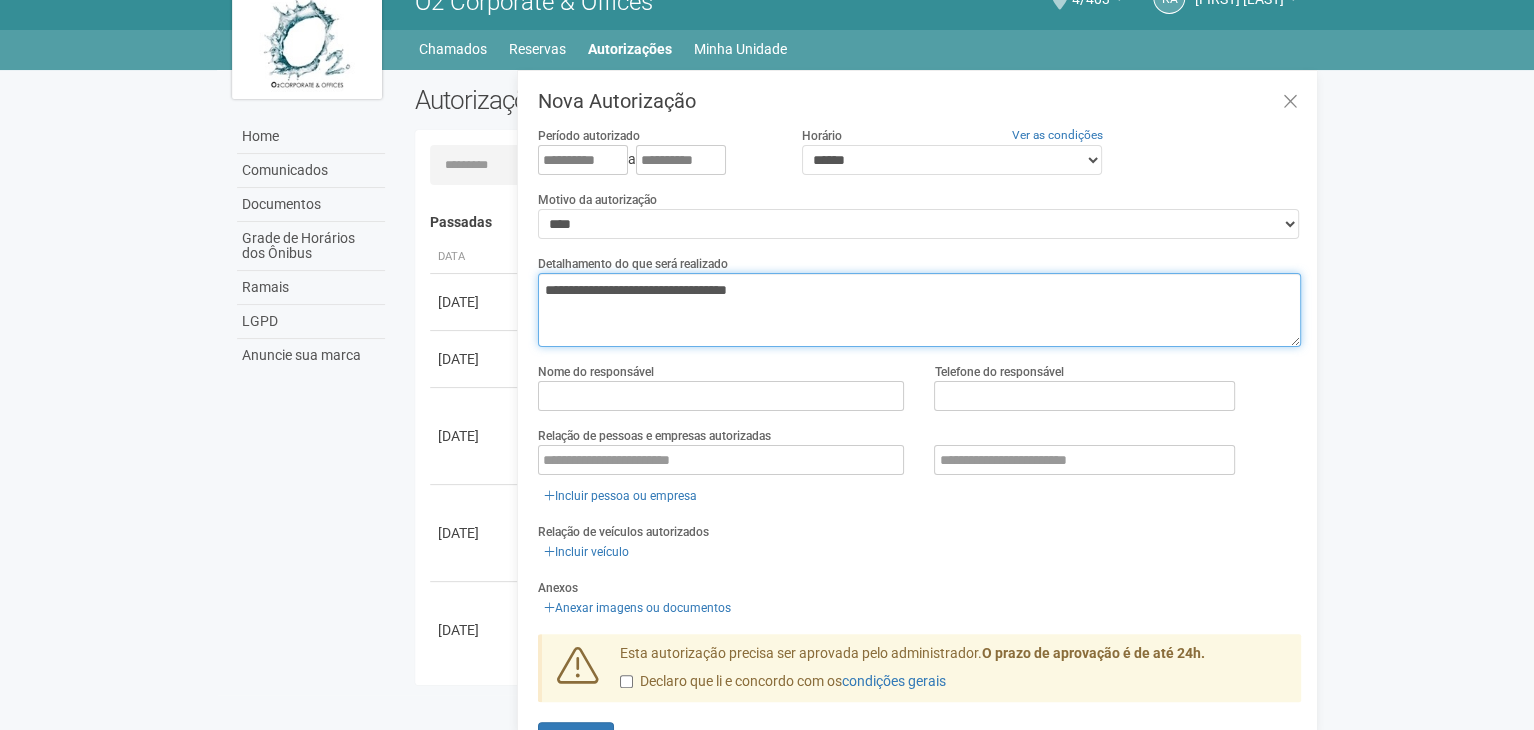 type on "**********" 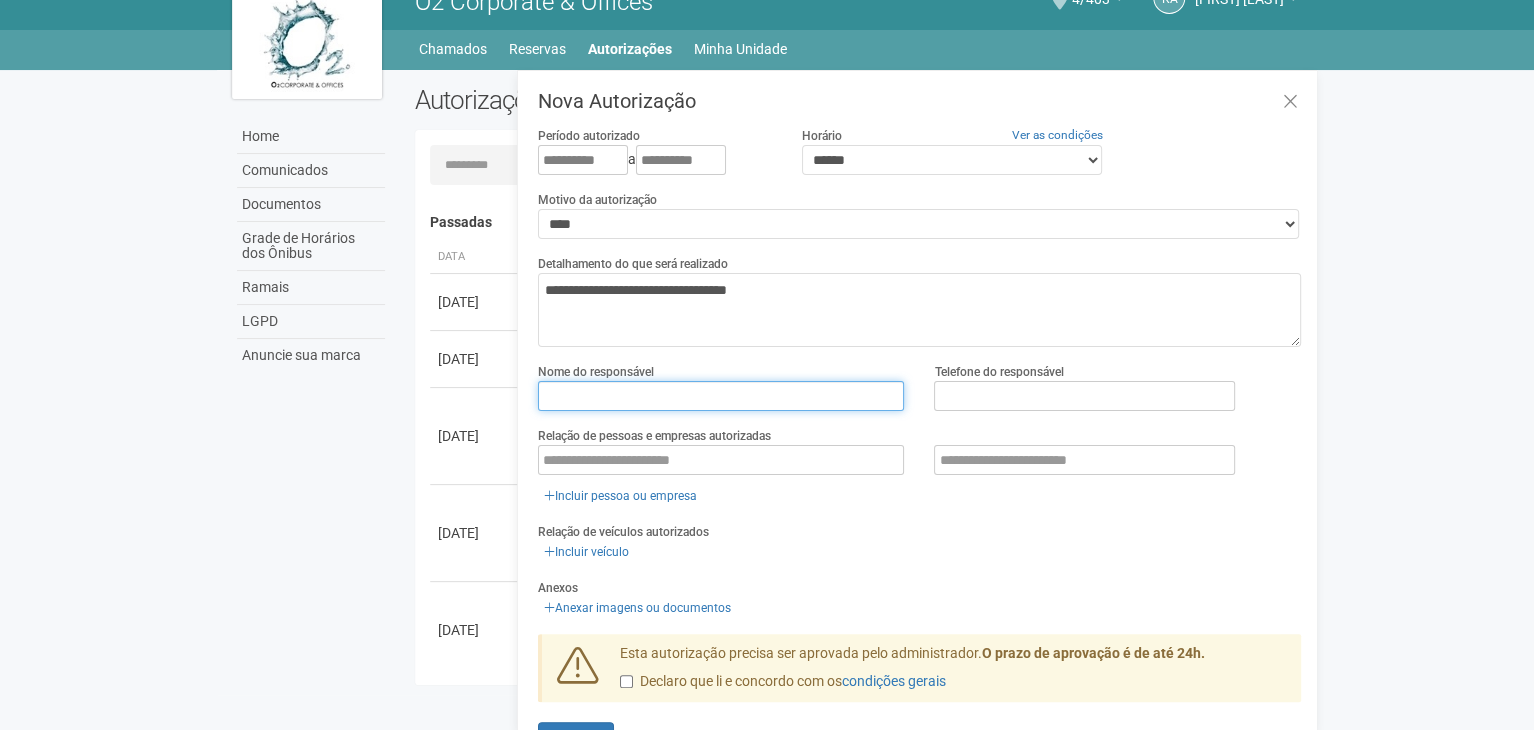 click at bounding box center (721, 396) 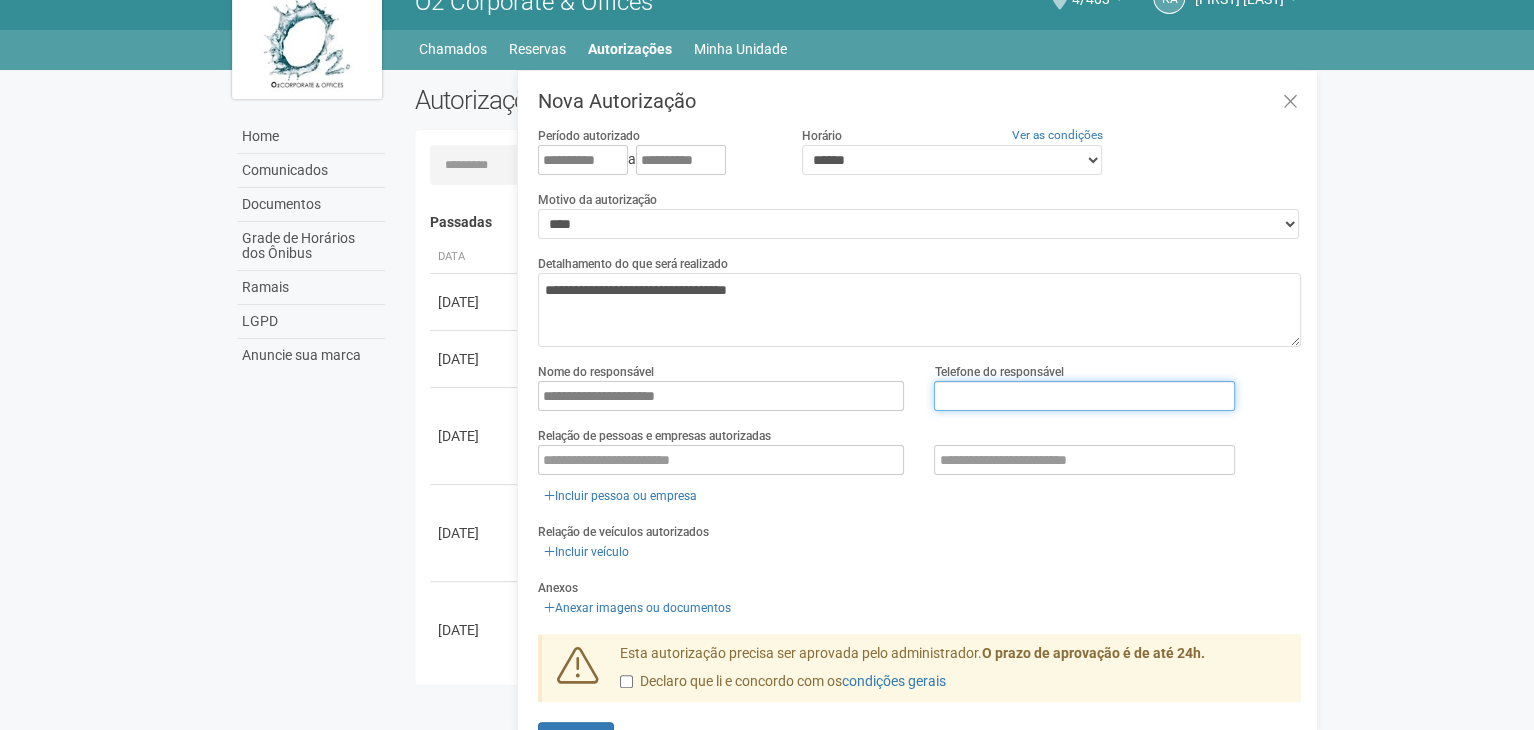 type on "**********" 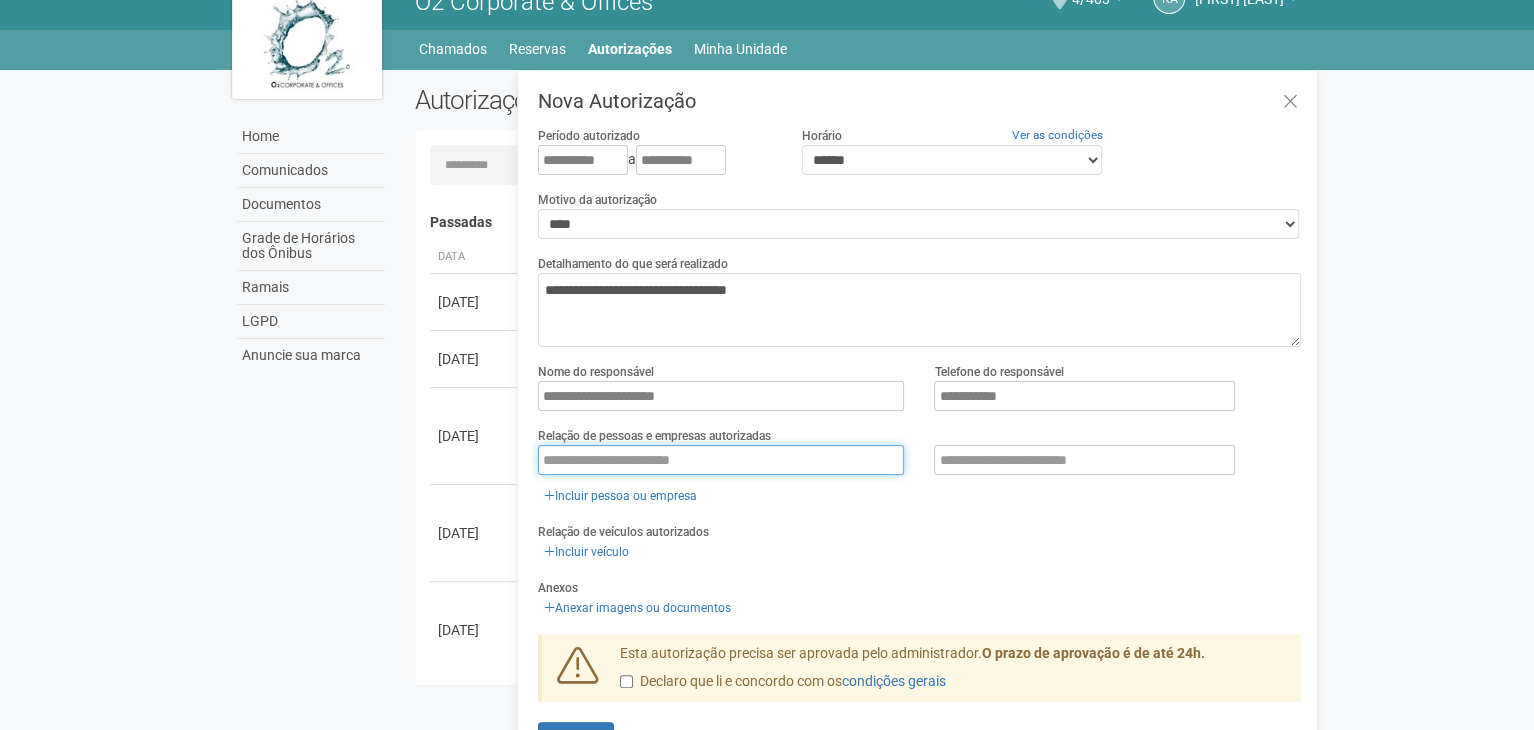 click at bounding box center (721, 460) 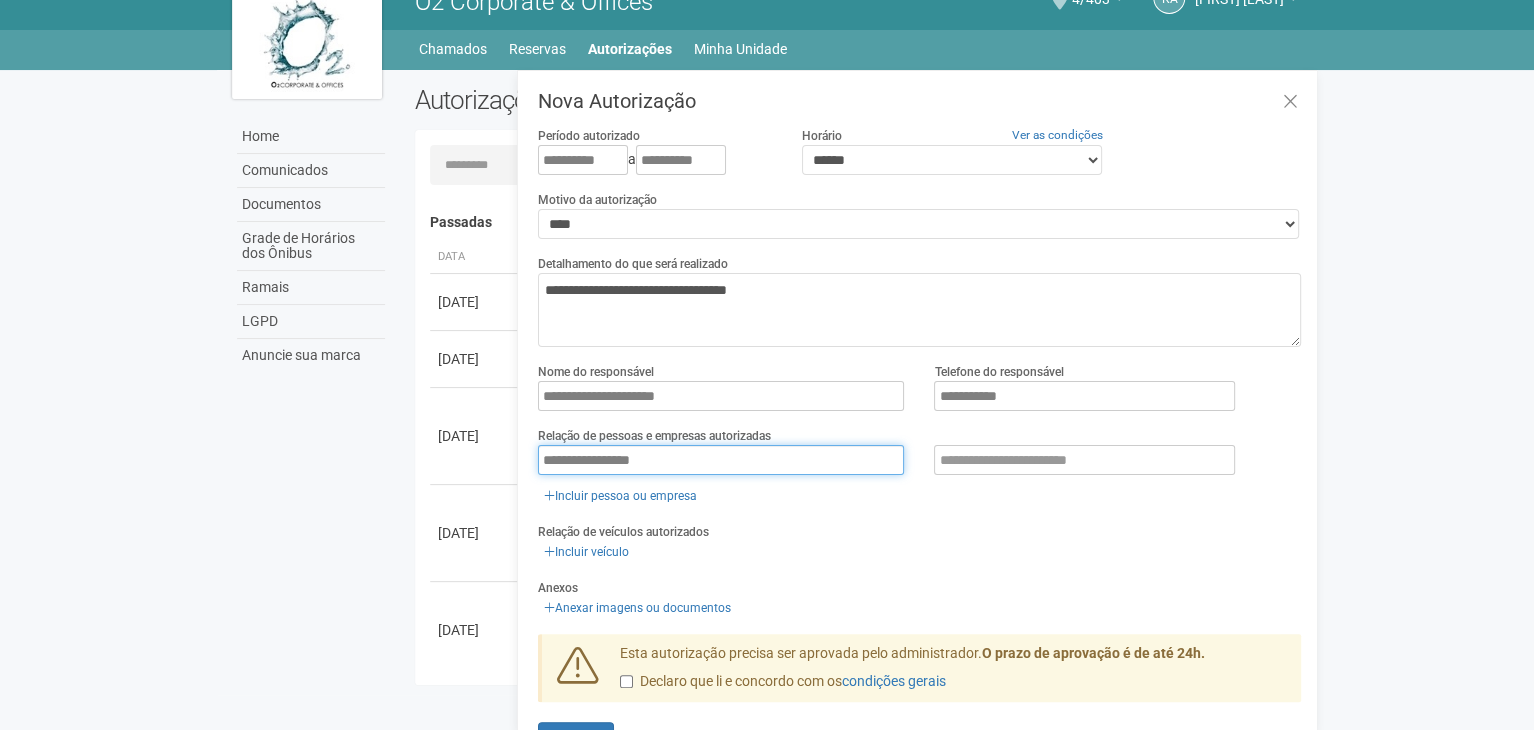 type on "**********" 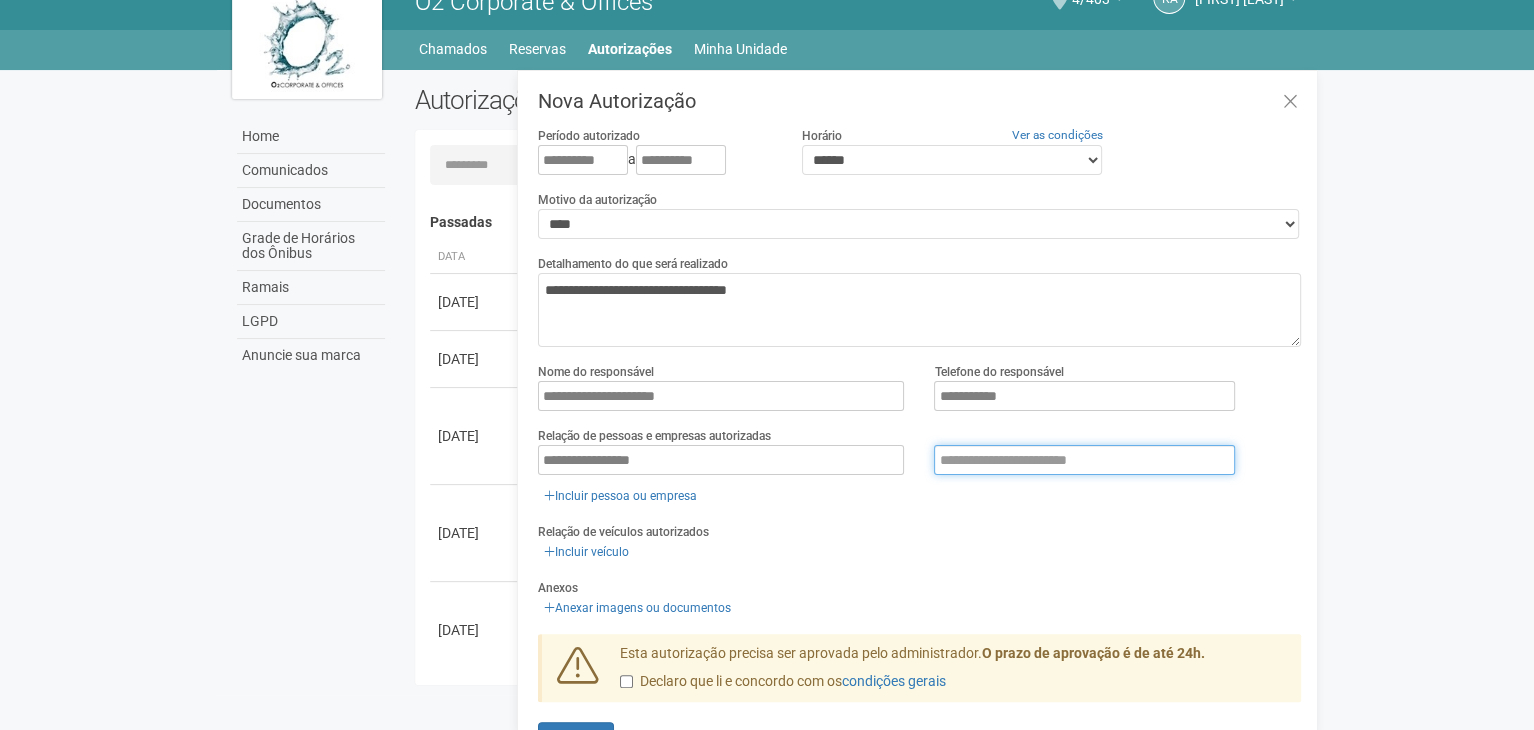click at bounding box center [1084, 460] 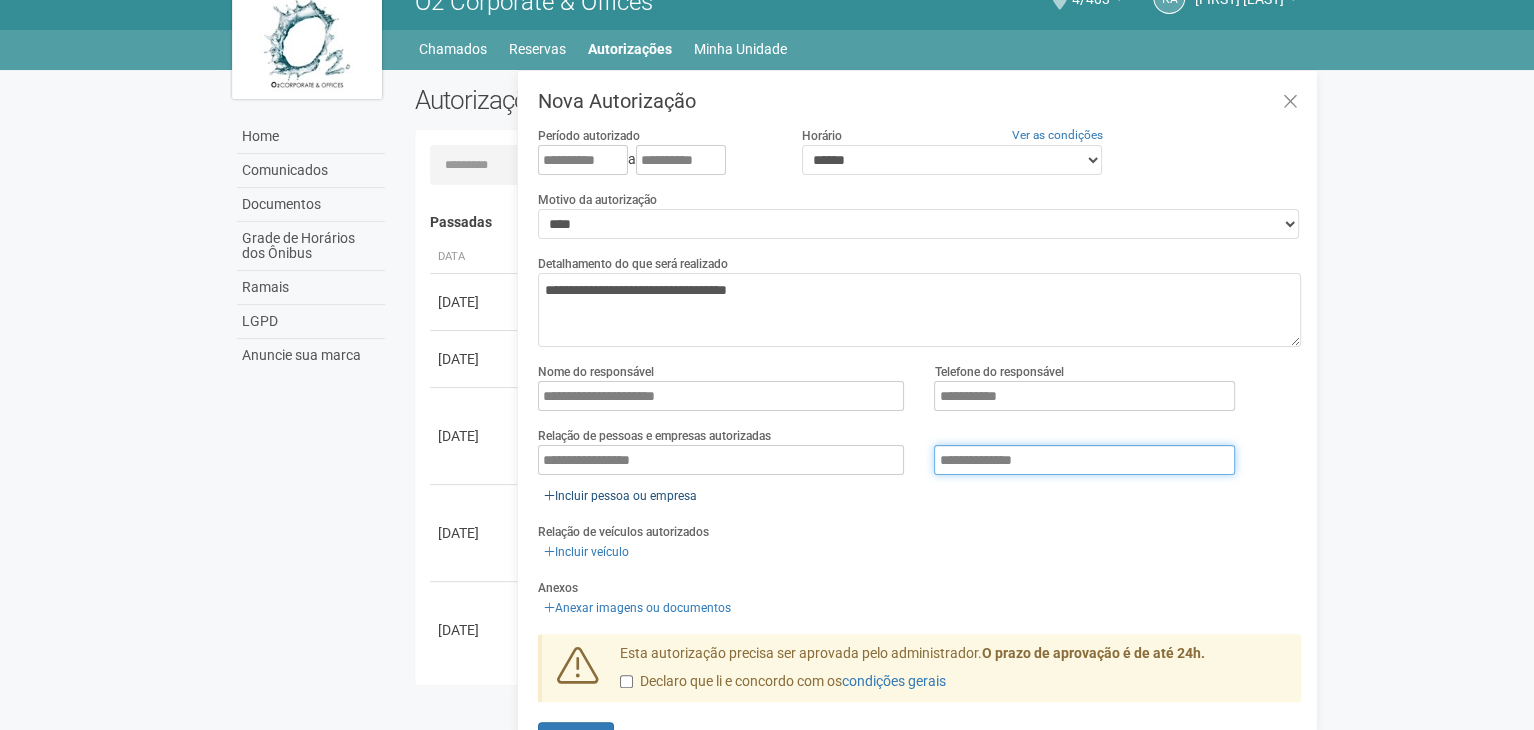type on "**********" 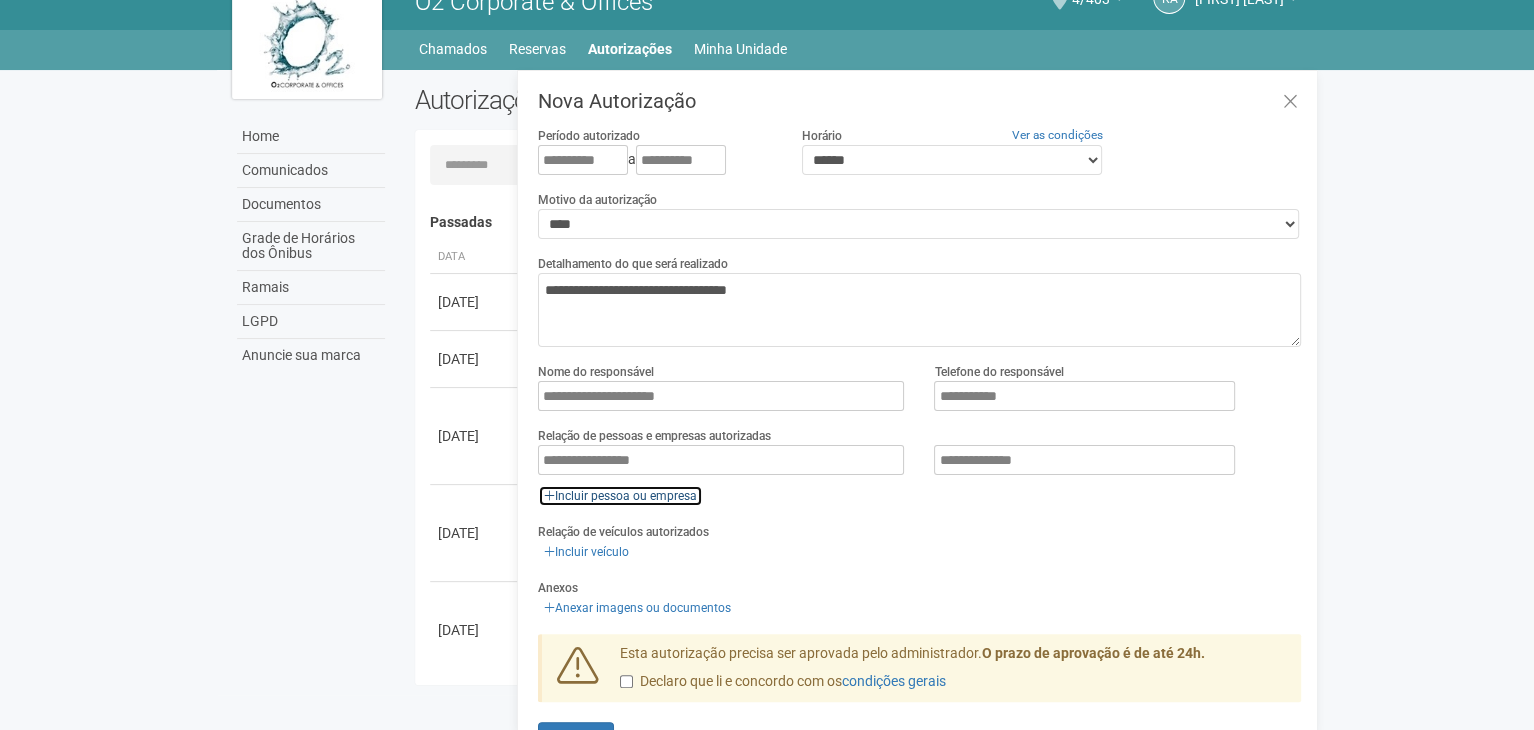 click on "Incluir pessoa ou empresa" at bounding box center (620, 496) 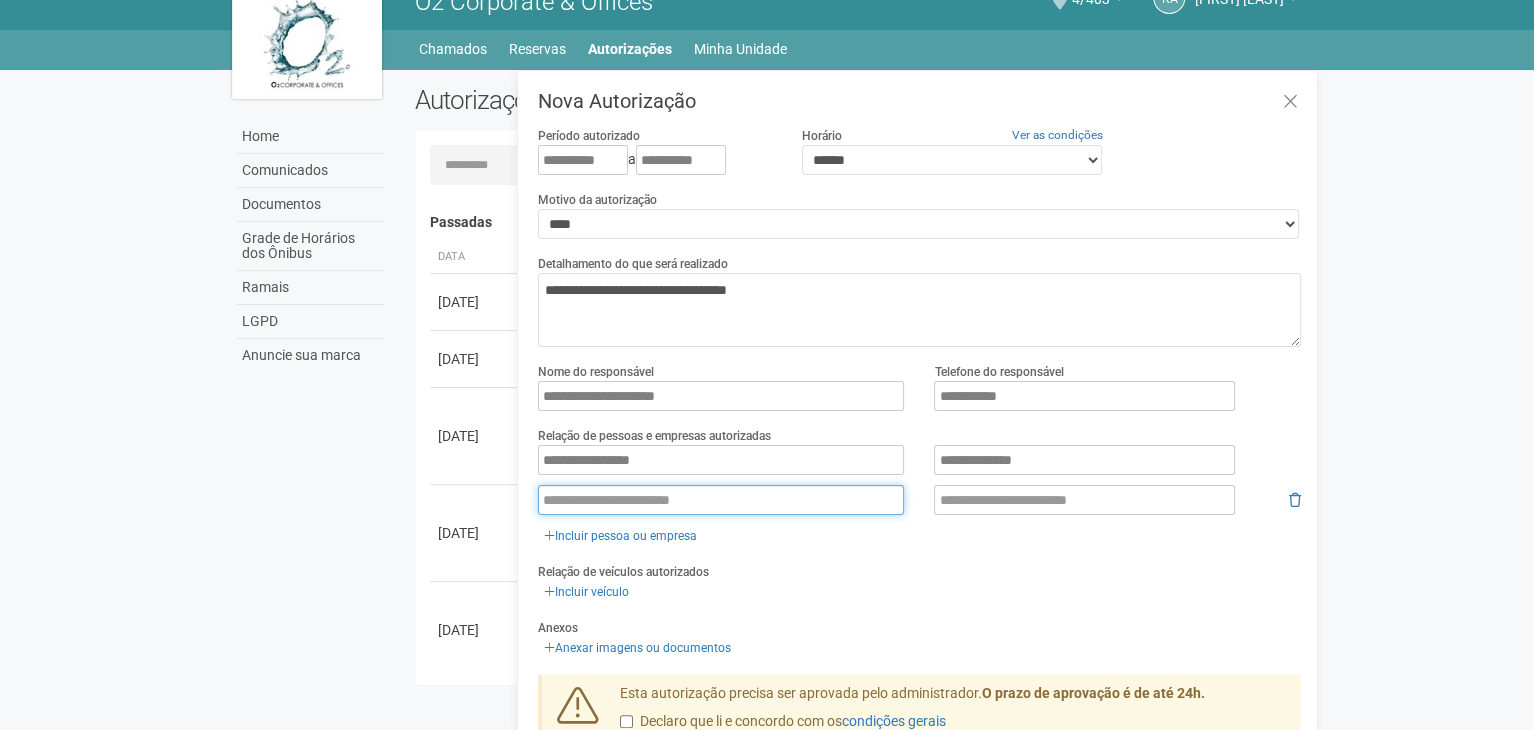 click at bounding box center (721, 500) 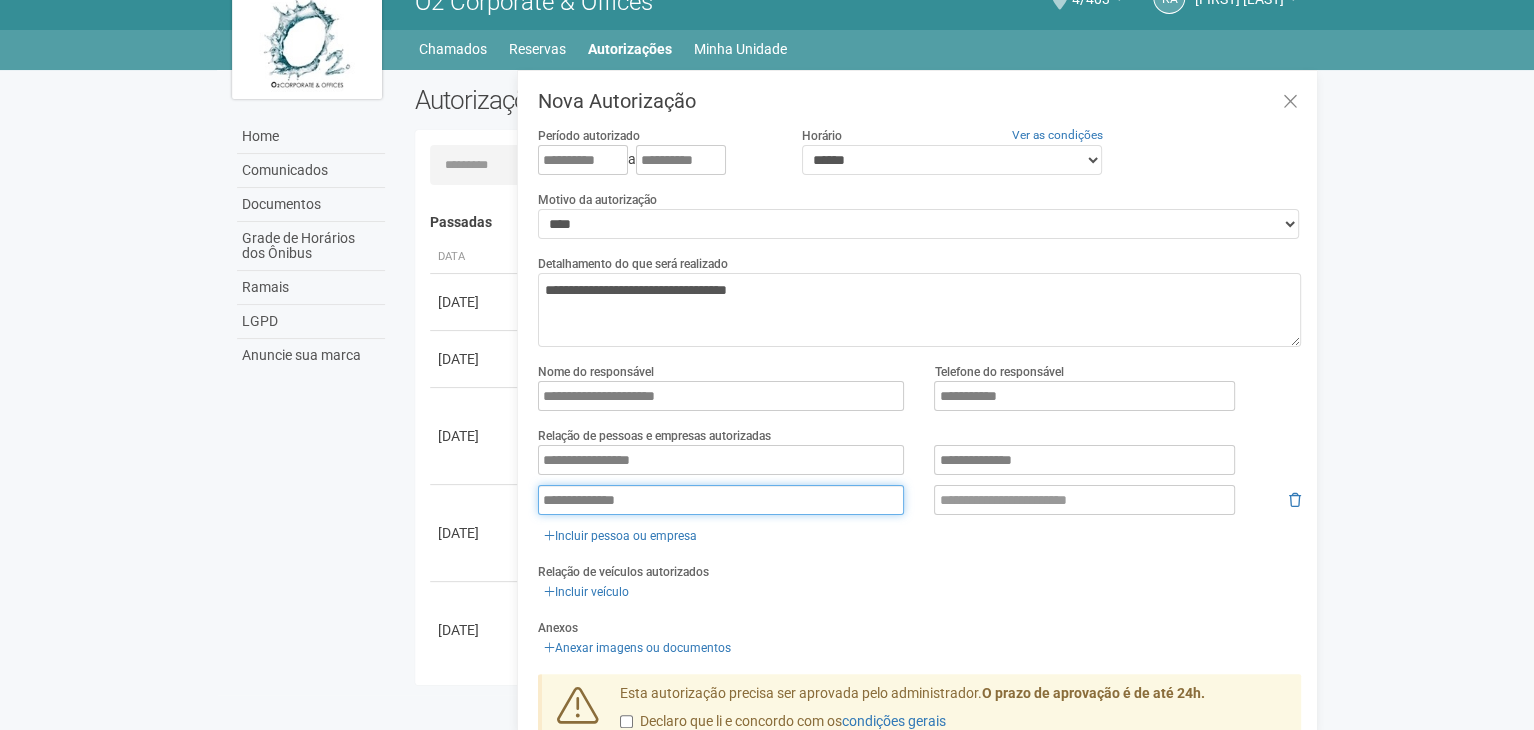 type on "**********" 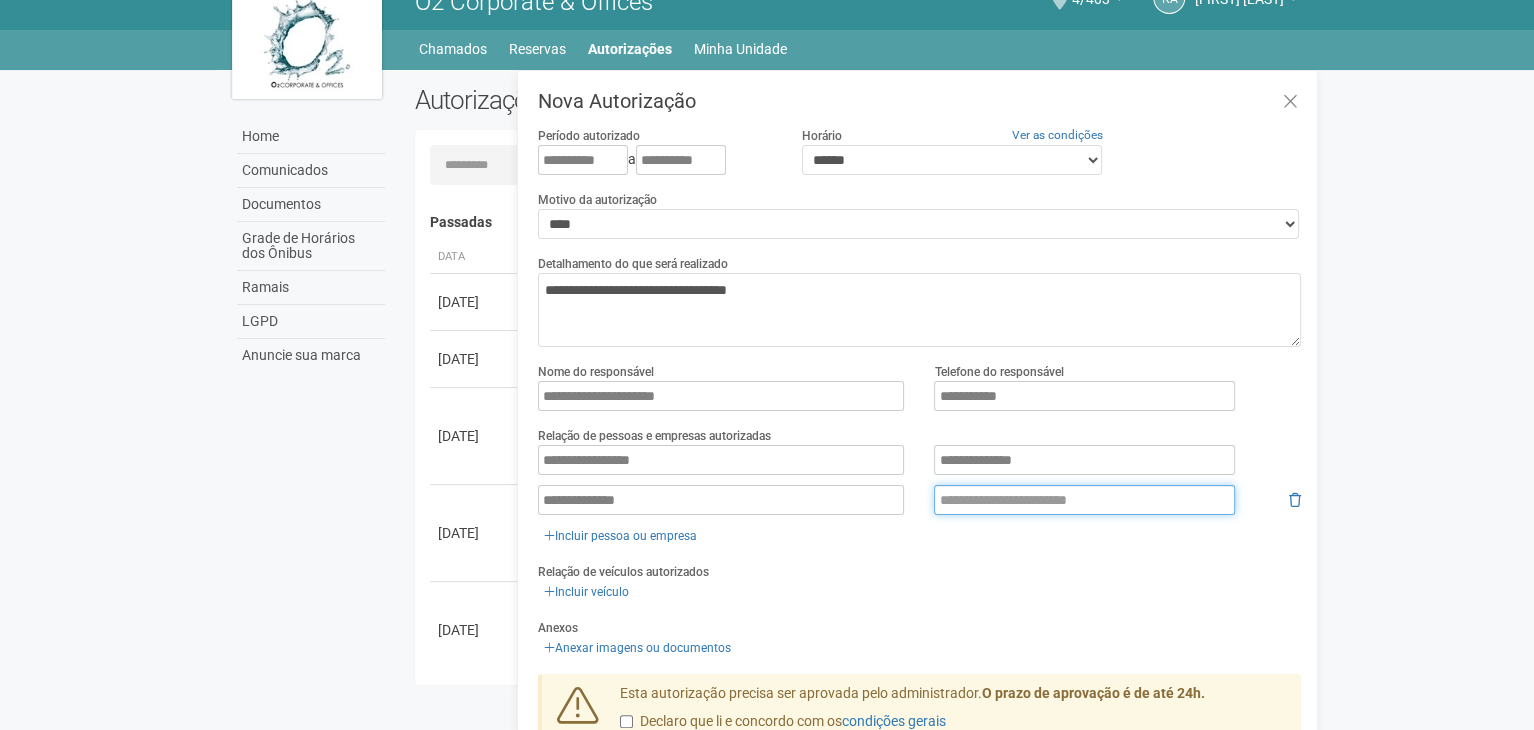 click at bounding box center [1084, 500] 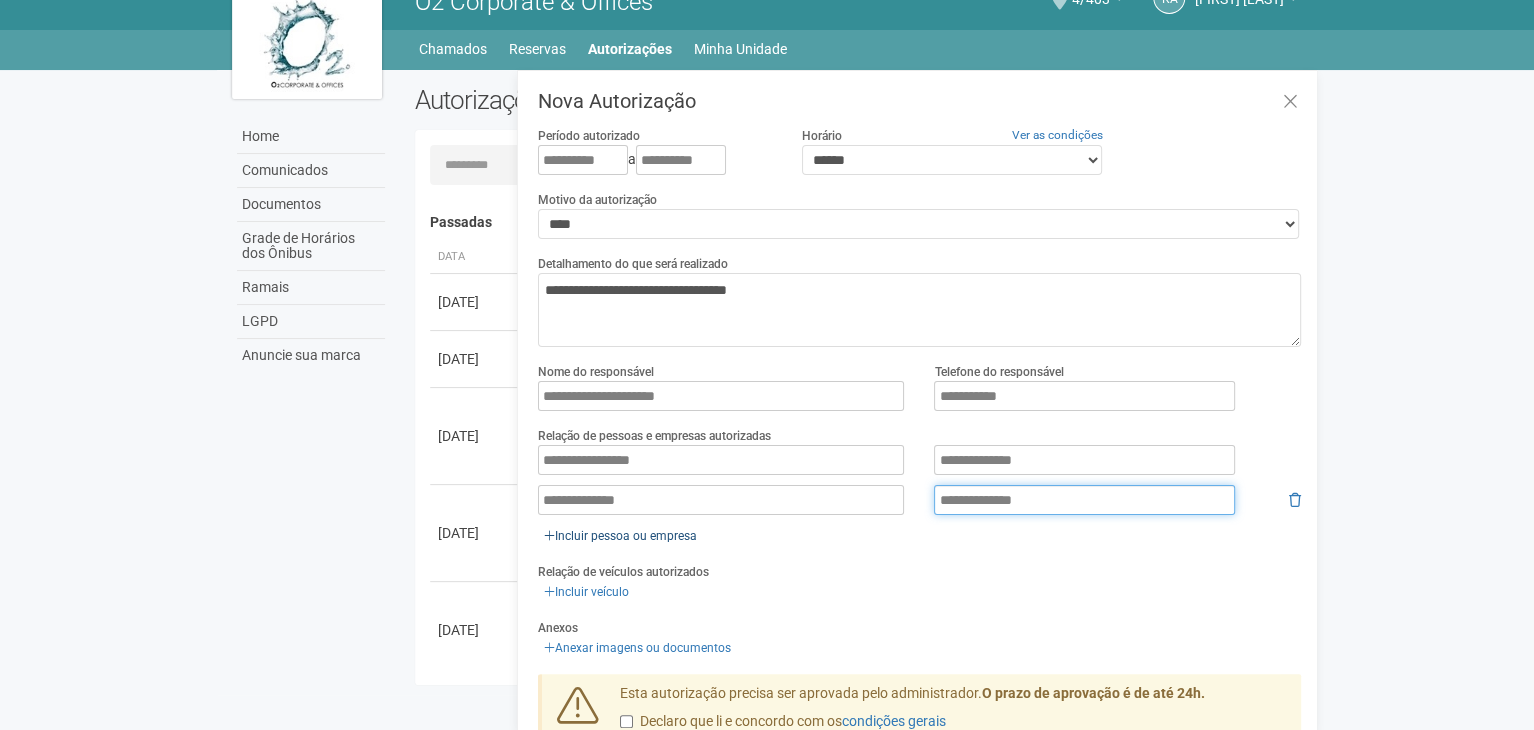 type on "**********" 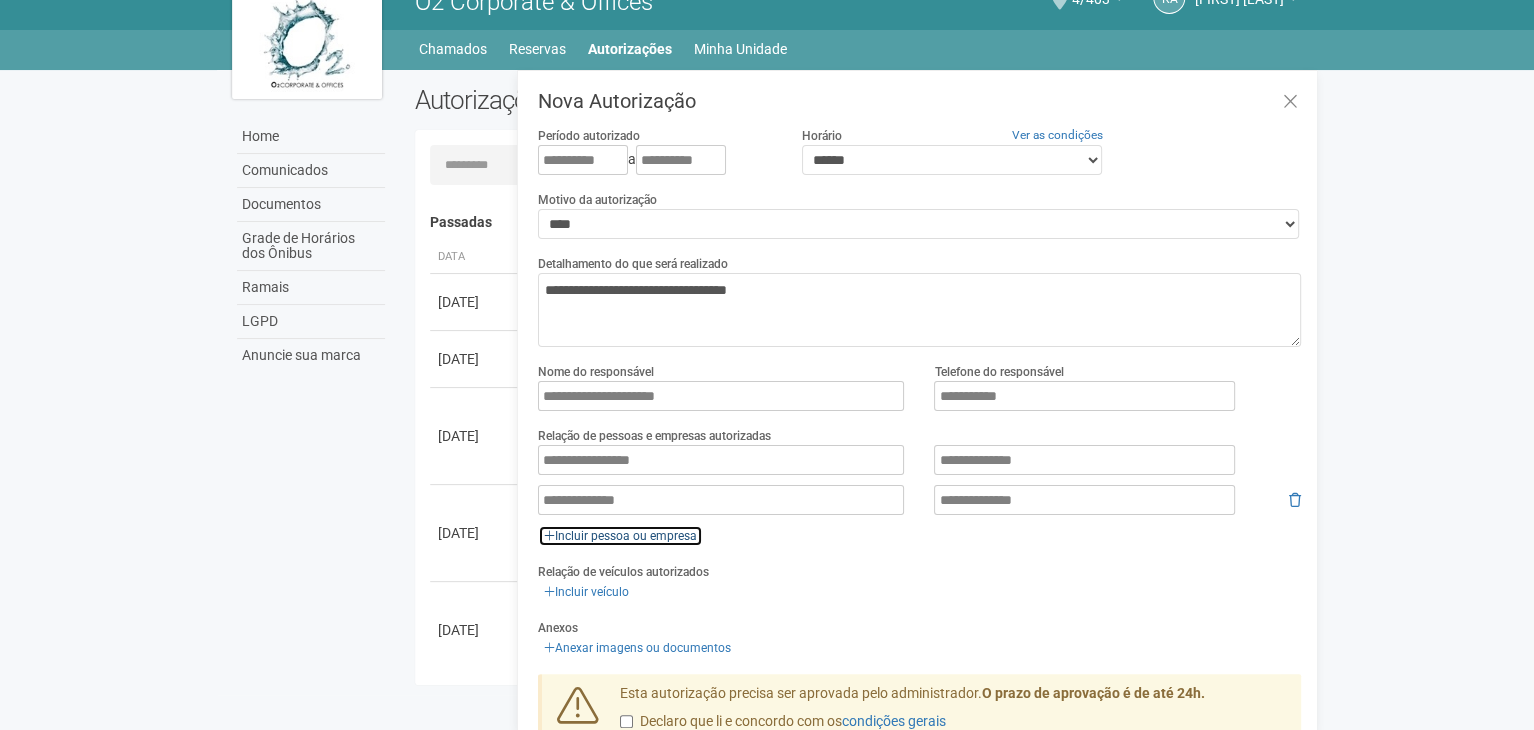click on "Incluir pessoa ou empresa" at bounding box center [620, 536] 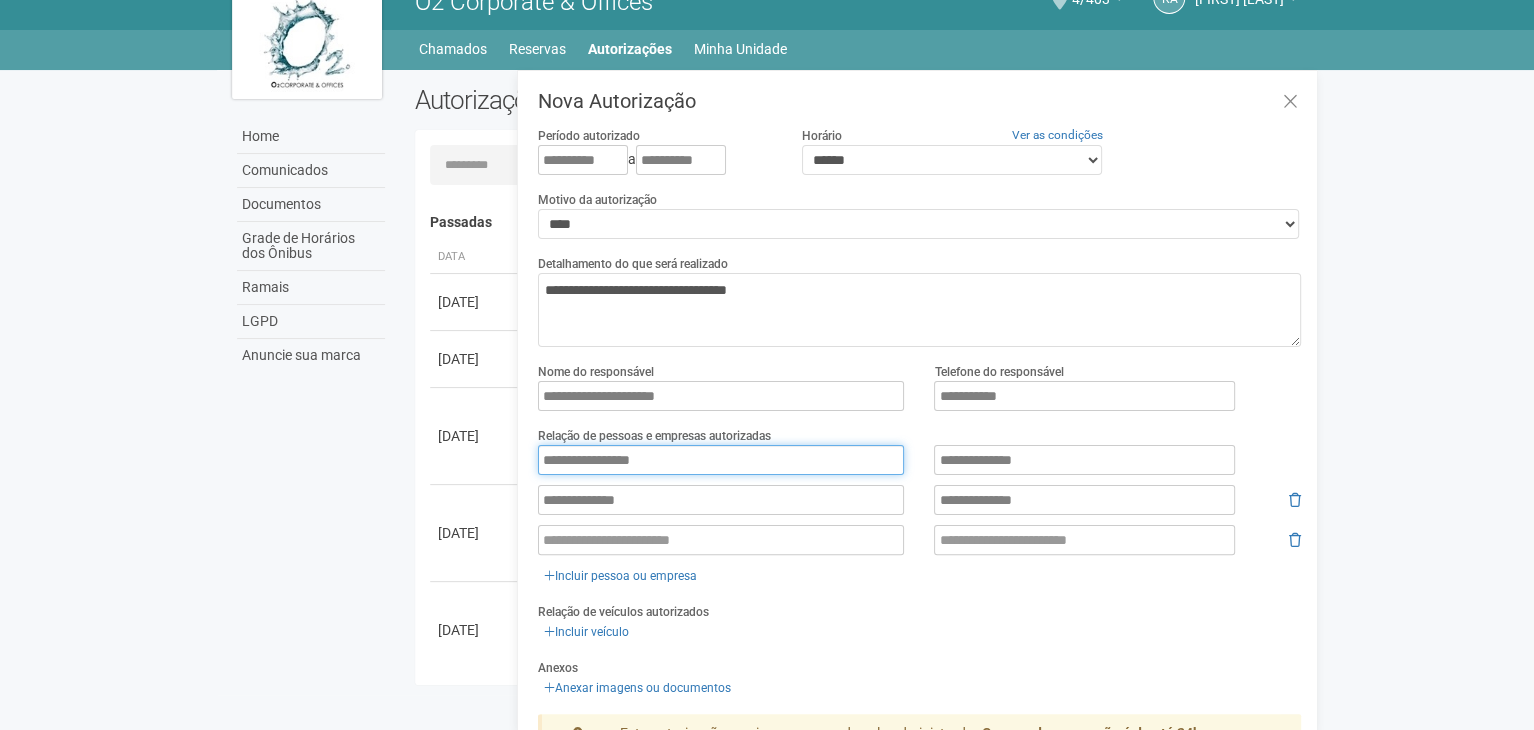 click on "**********" at bounding box center [721, 460] 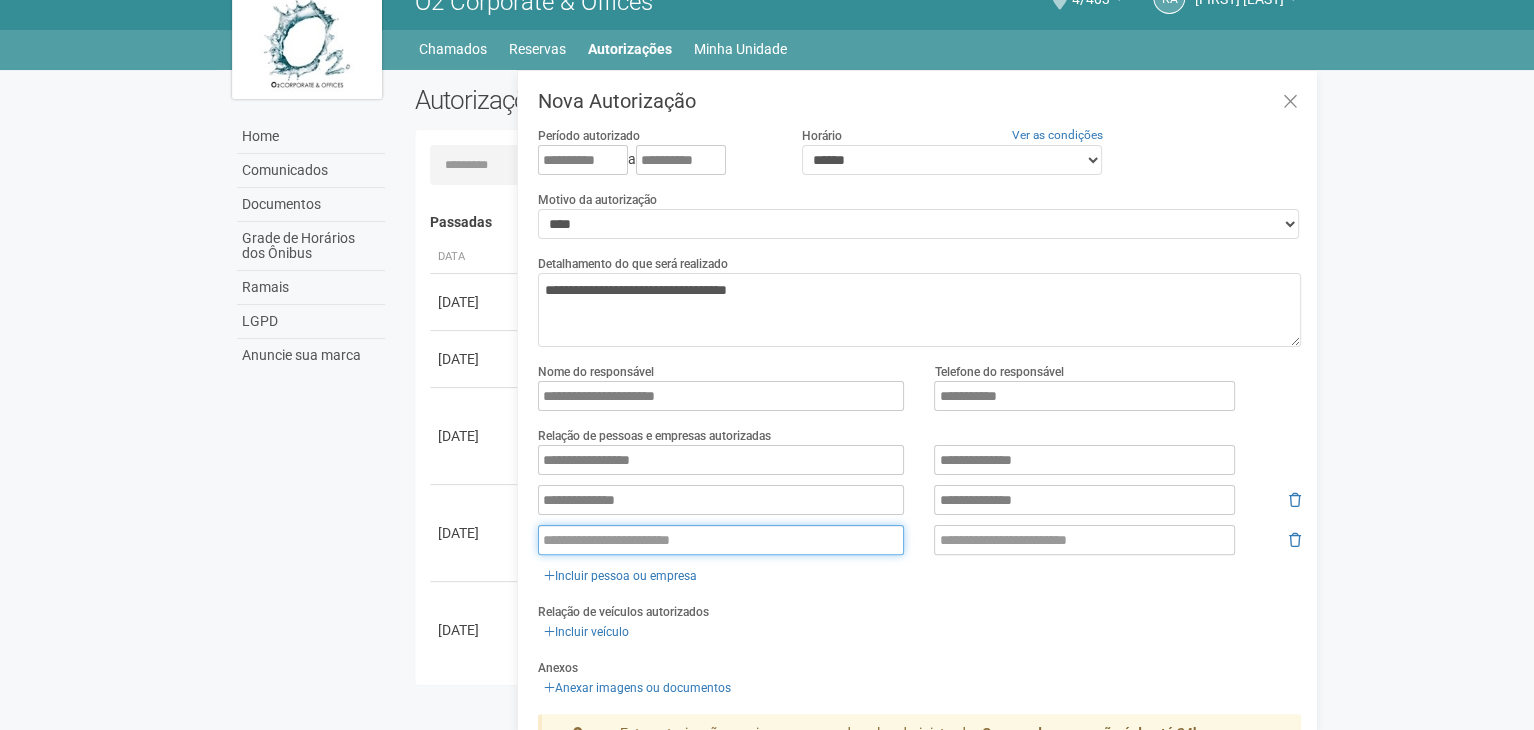 click at bounding box center [721, 540] 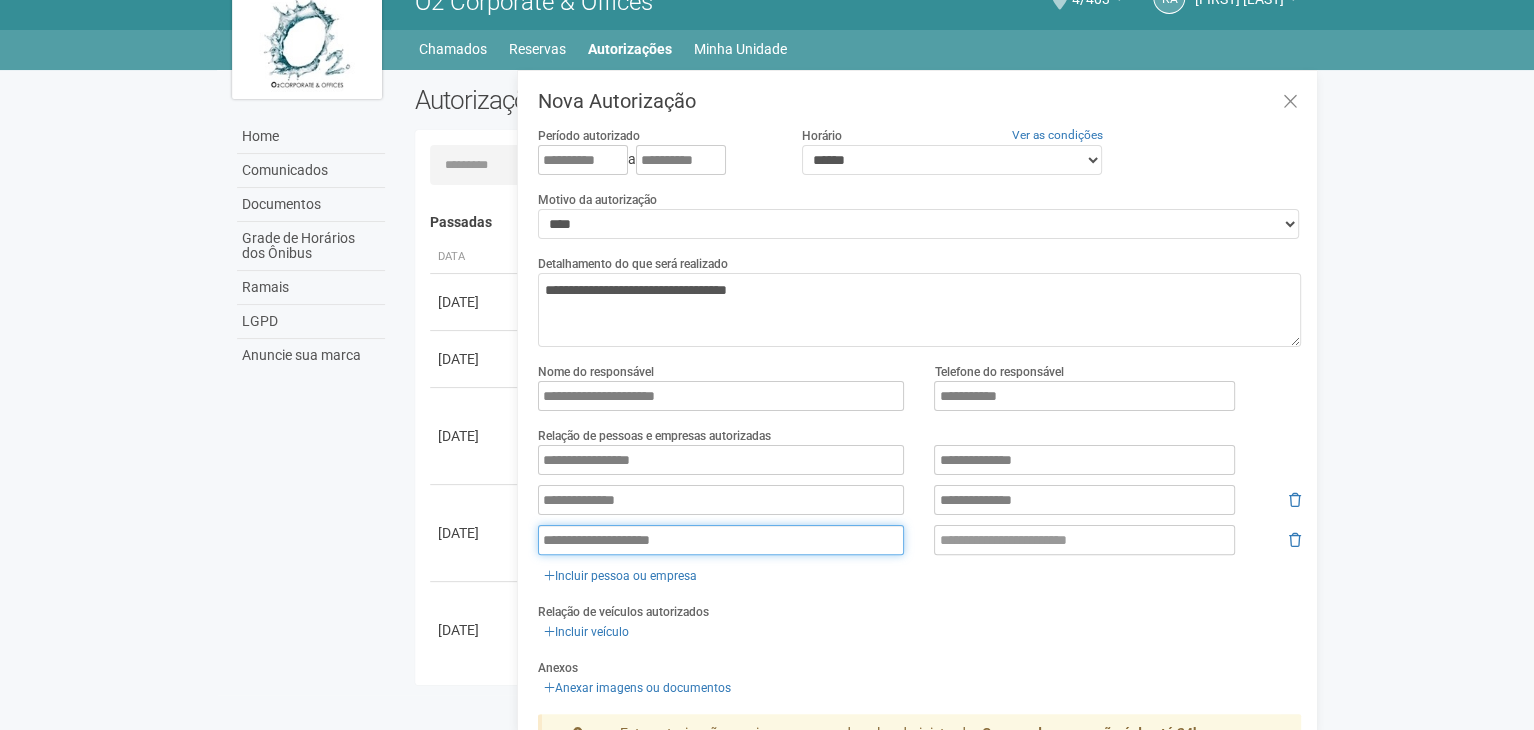type on "**********" 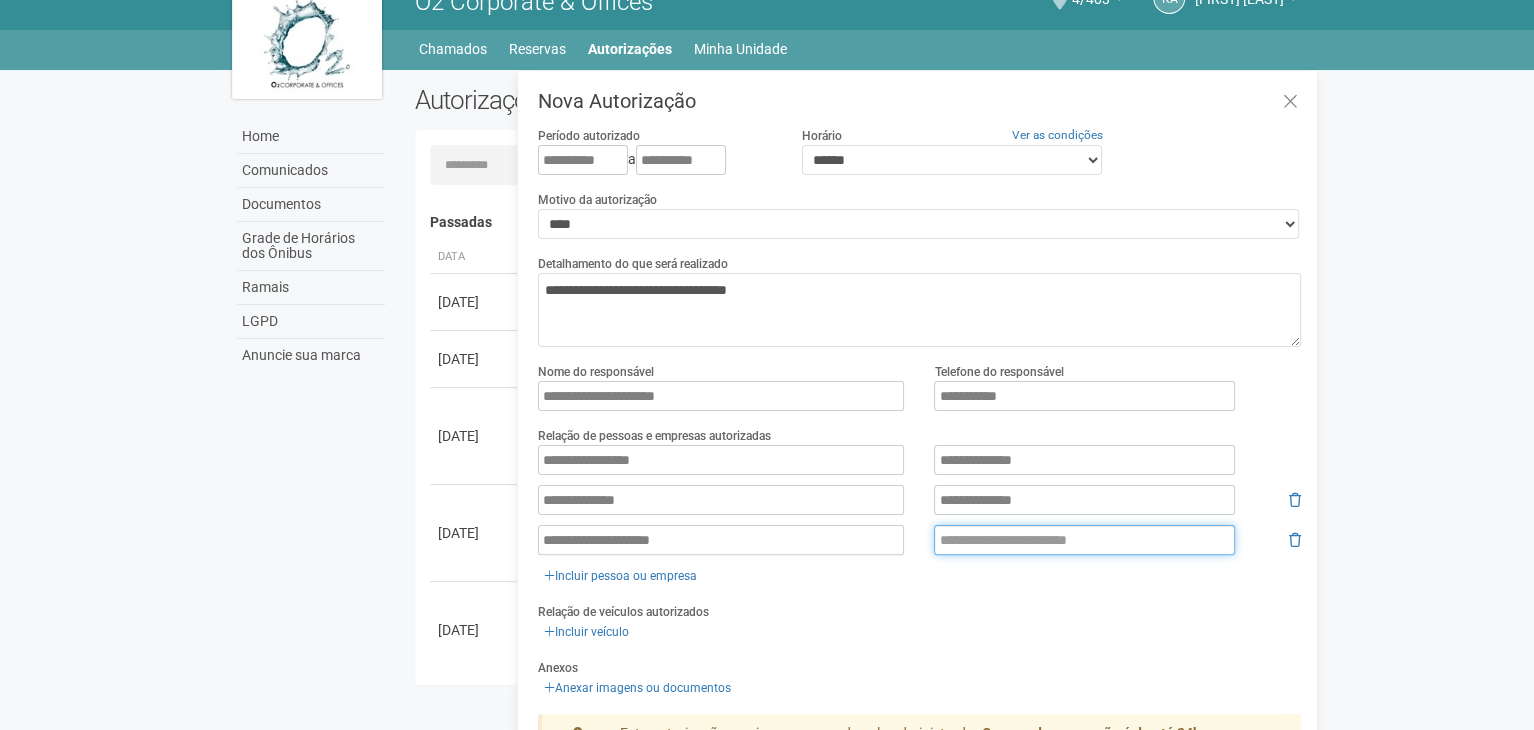click at bounding box center [1084, 540] 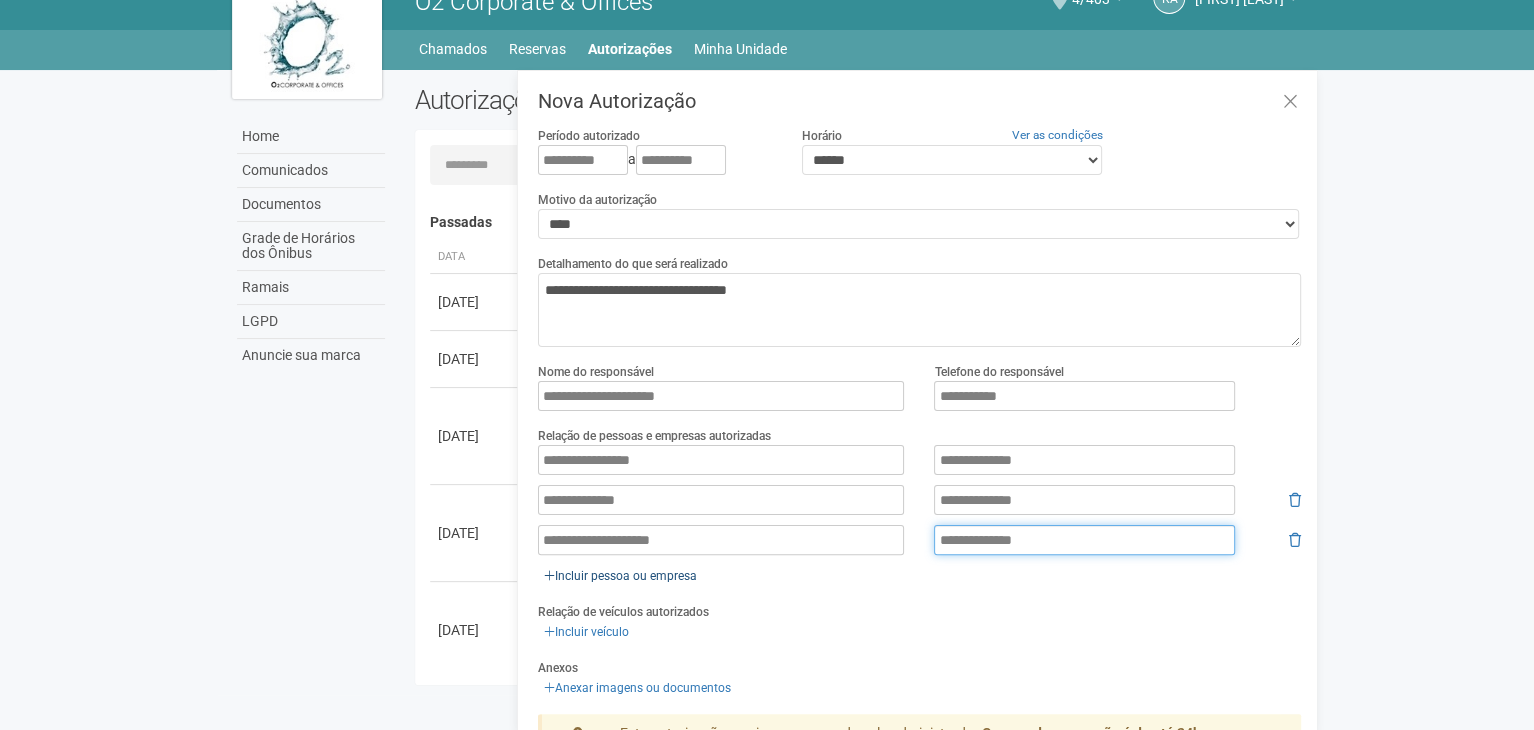 type on "**********" 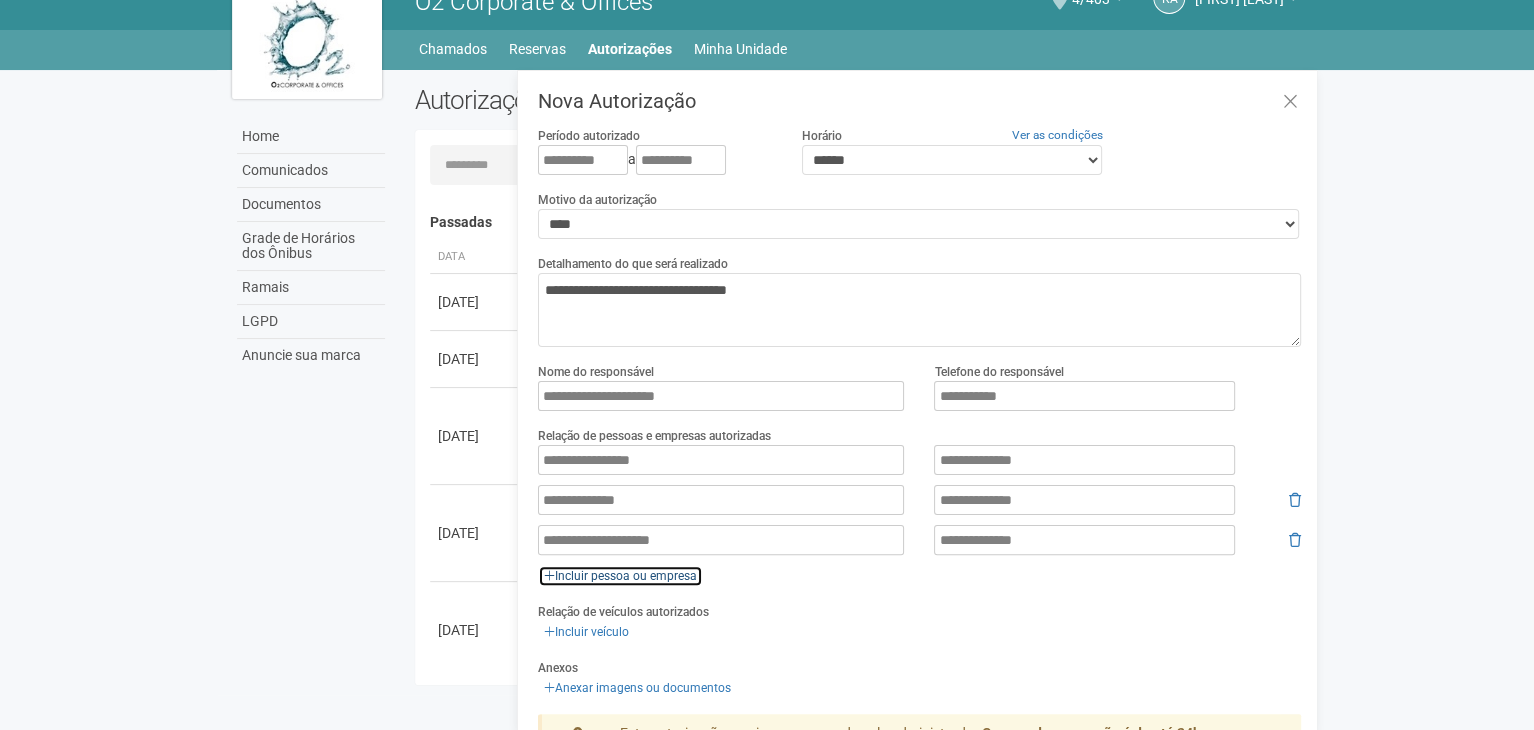 click on "Incluir pessoa ou empresa" at bounding box center [620, 576] 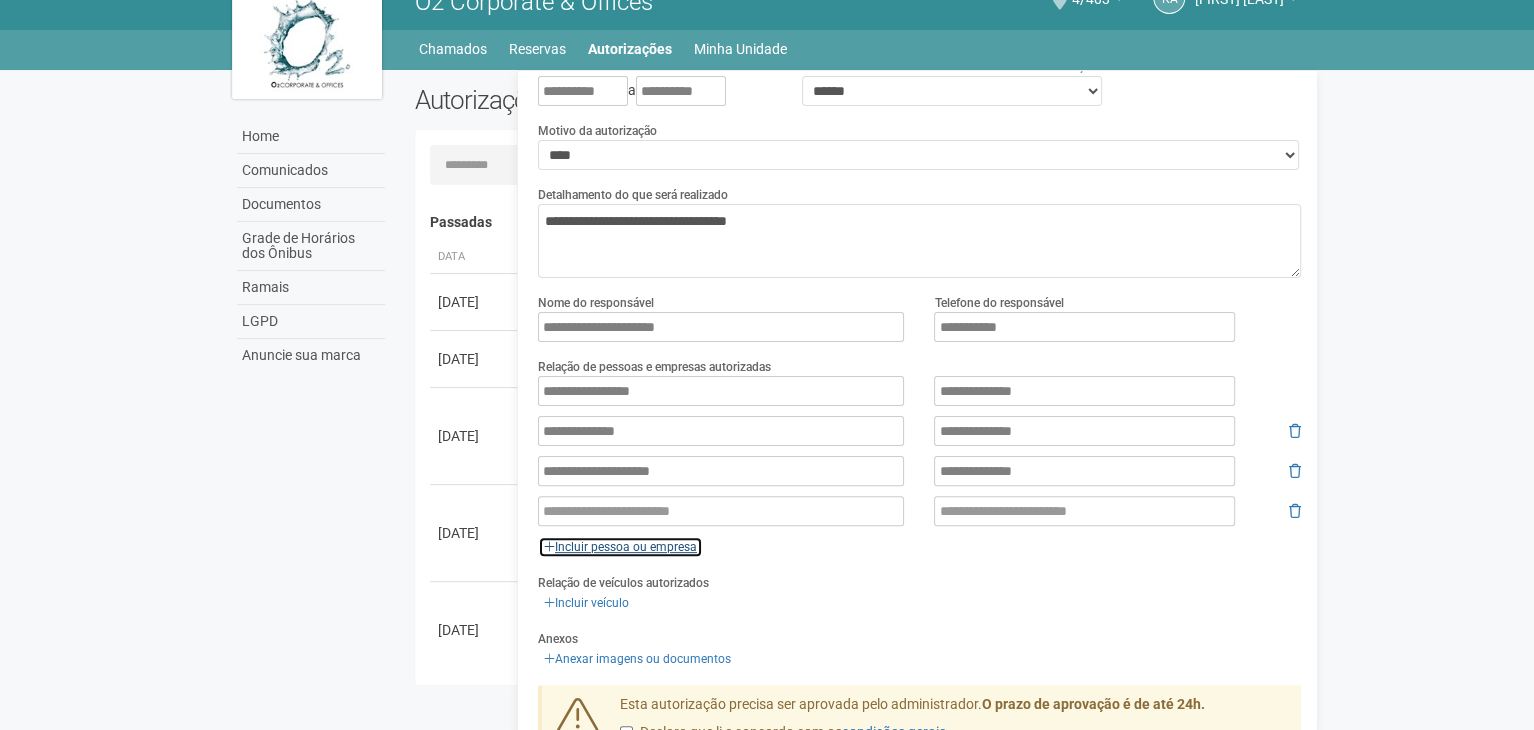 scroll, scrollTop: 100, scrollLeft: 0, axis: vertical 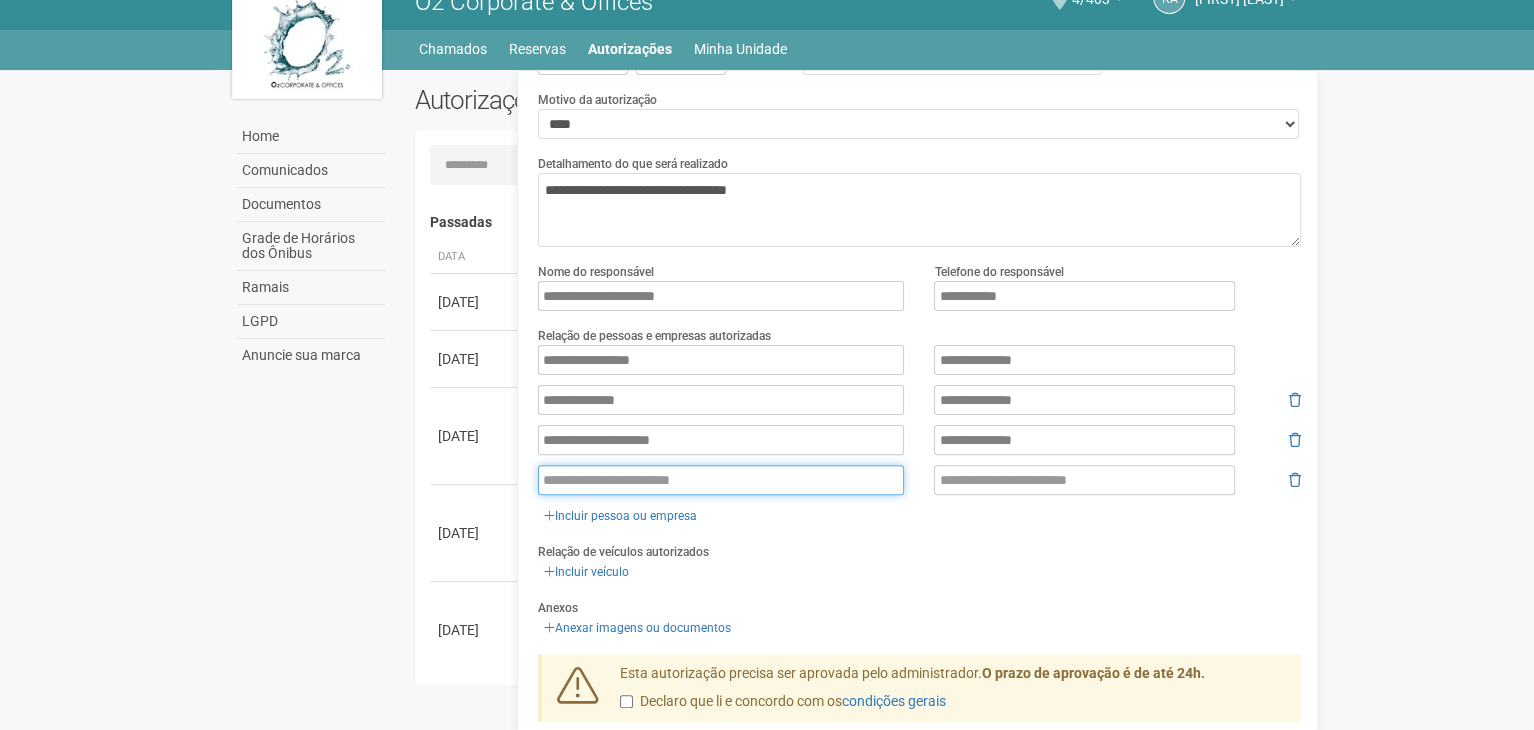 click at bounding box center (721, 480) 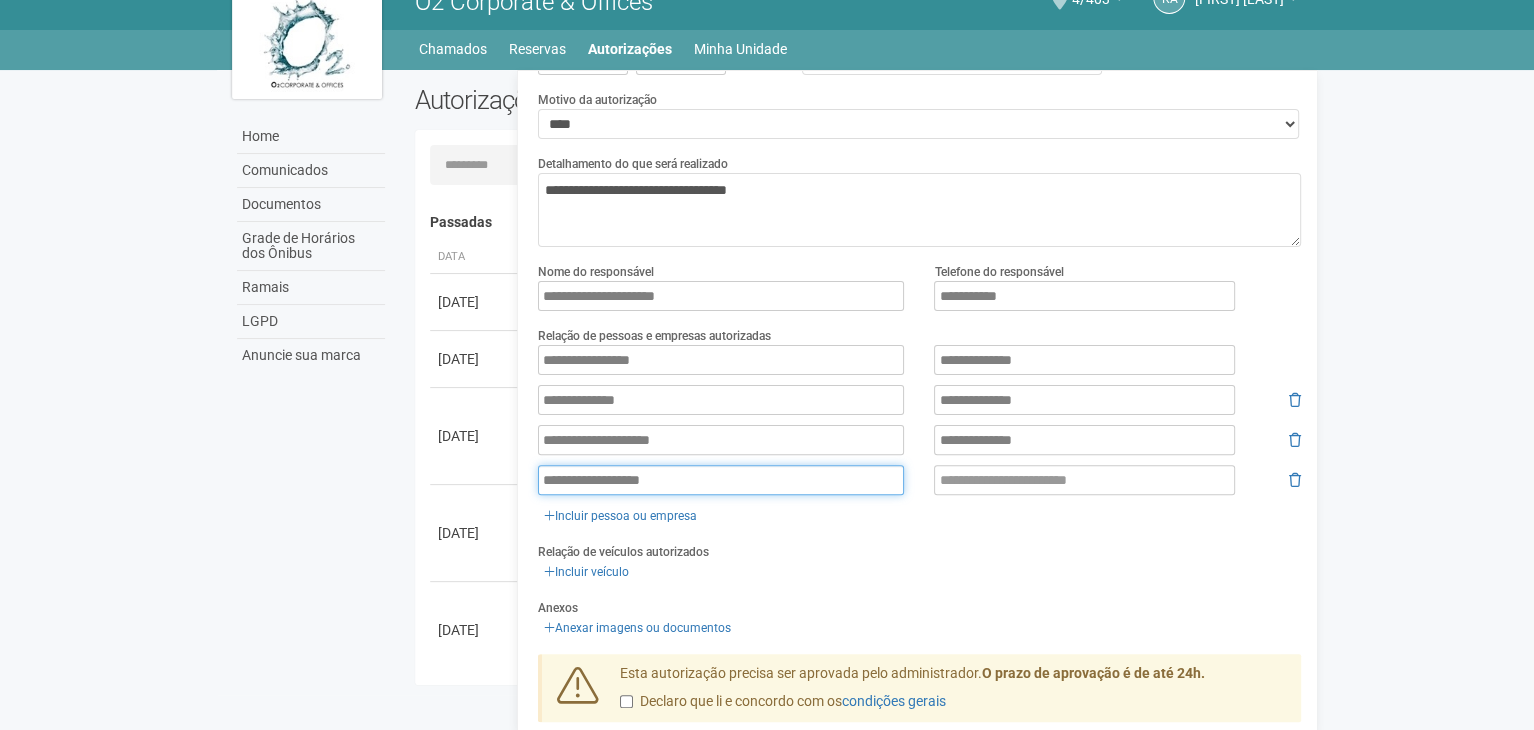 type on "**********" 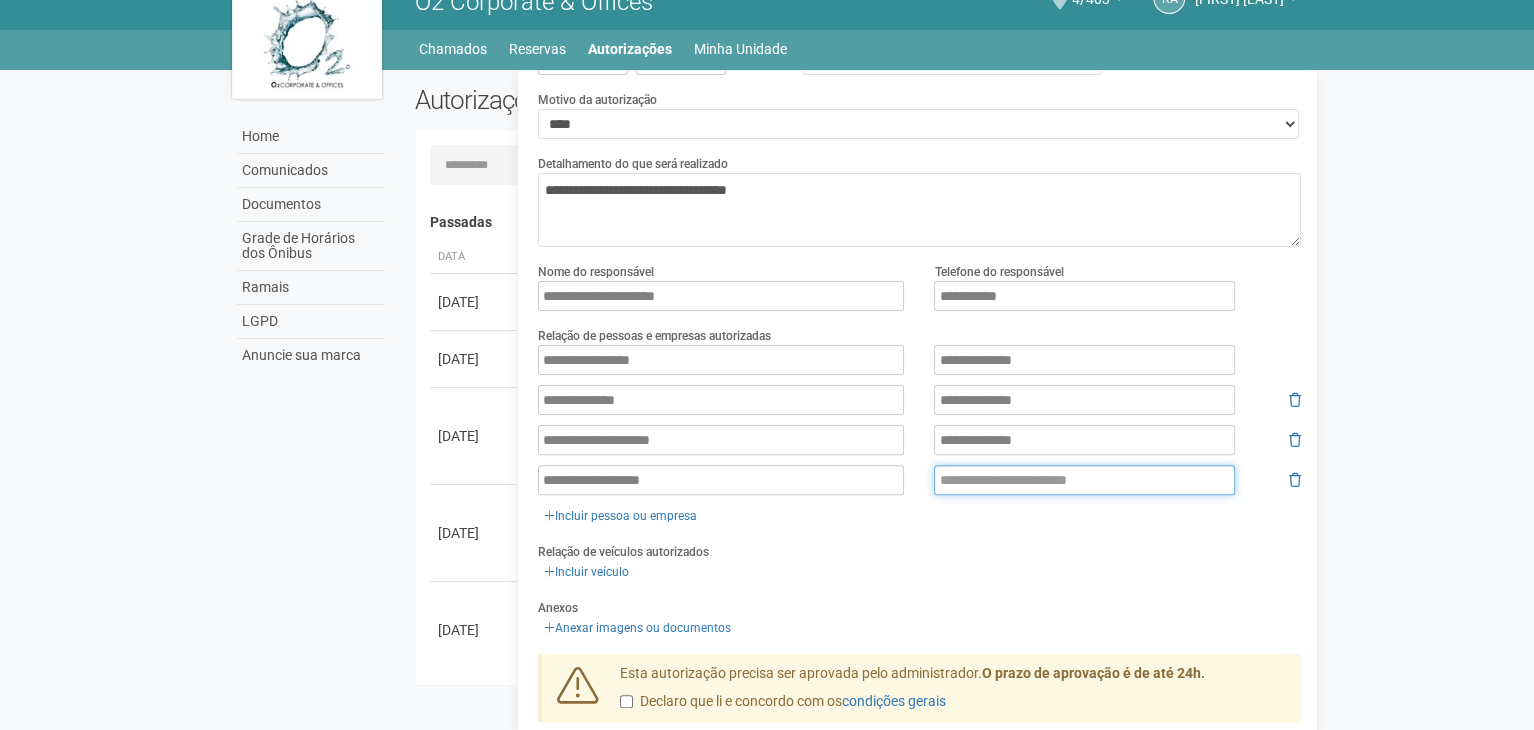 click at bounding box center [1084, 480] 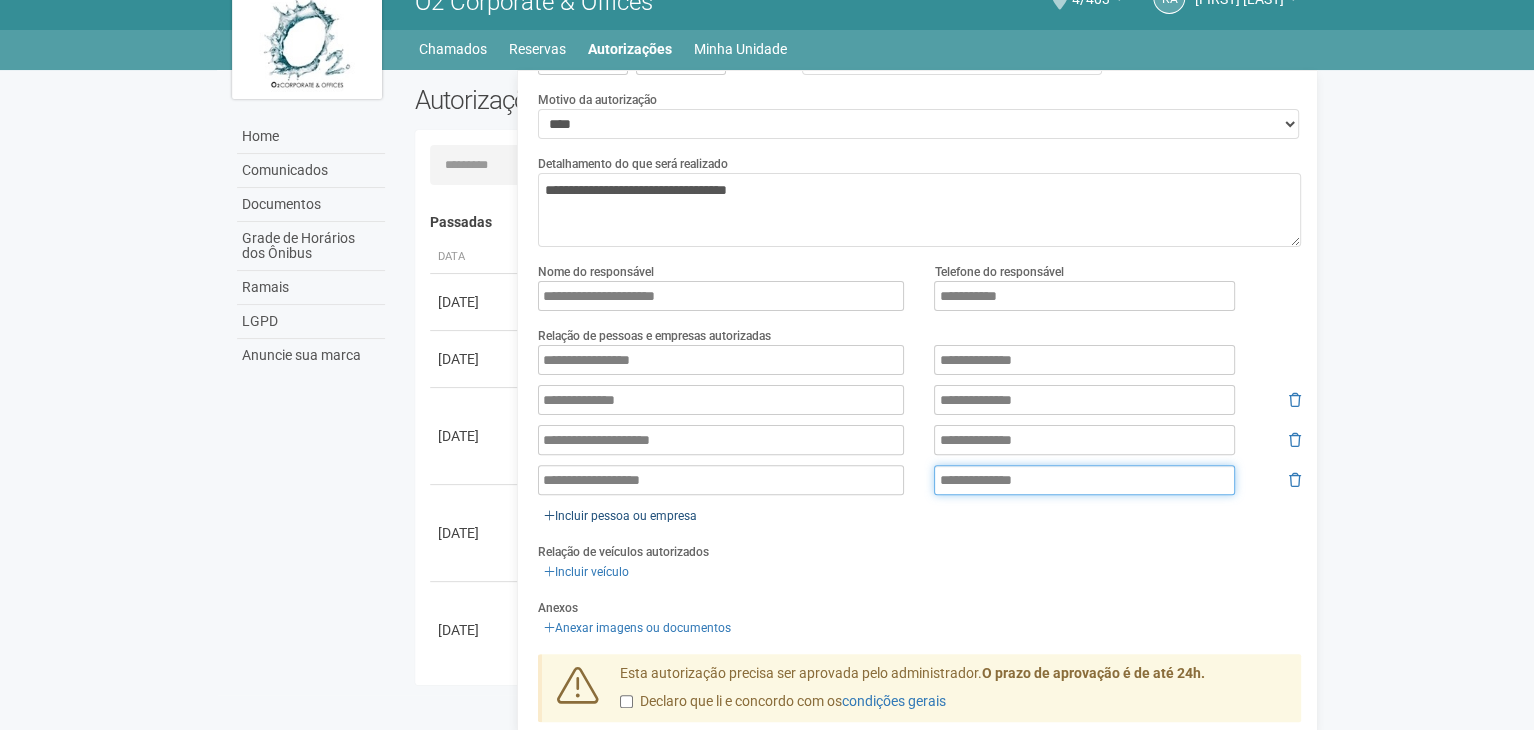 type on "**********" 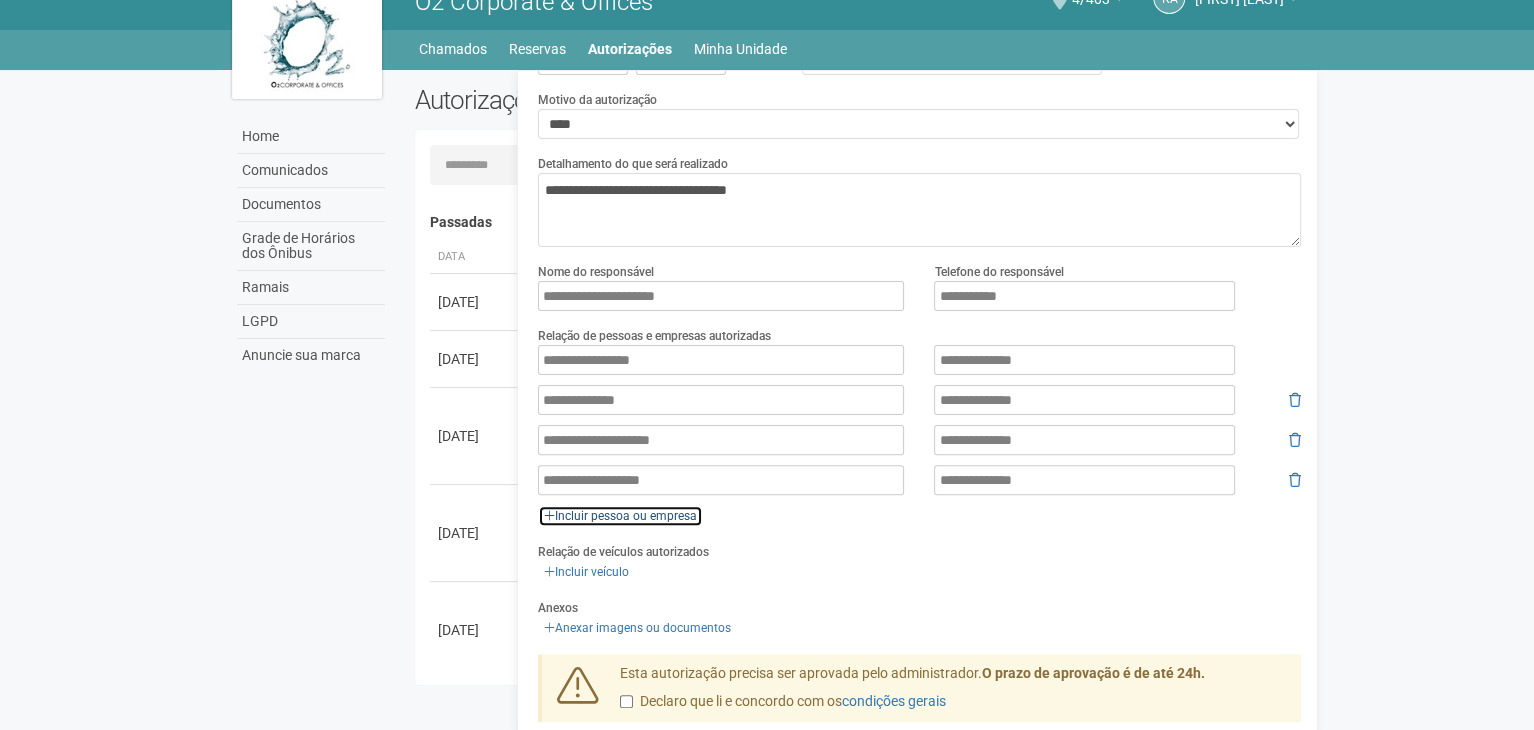 click on "Incluir pessoa ou empresa" at bounding box center [620, 516] 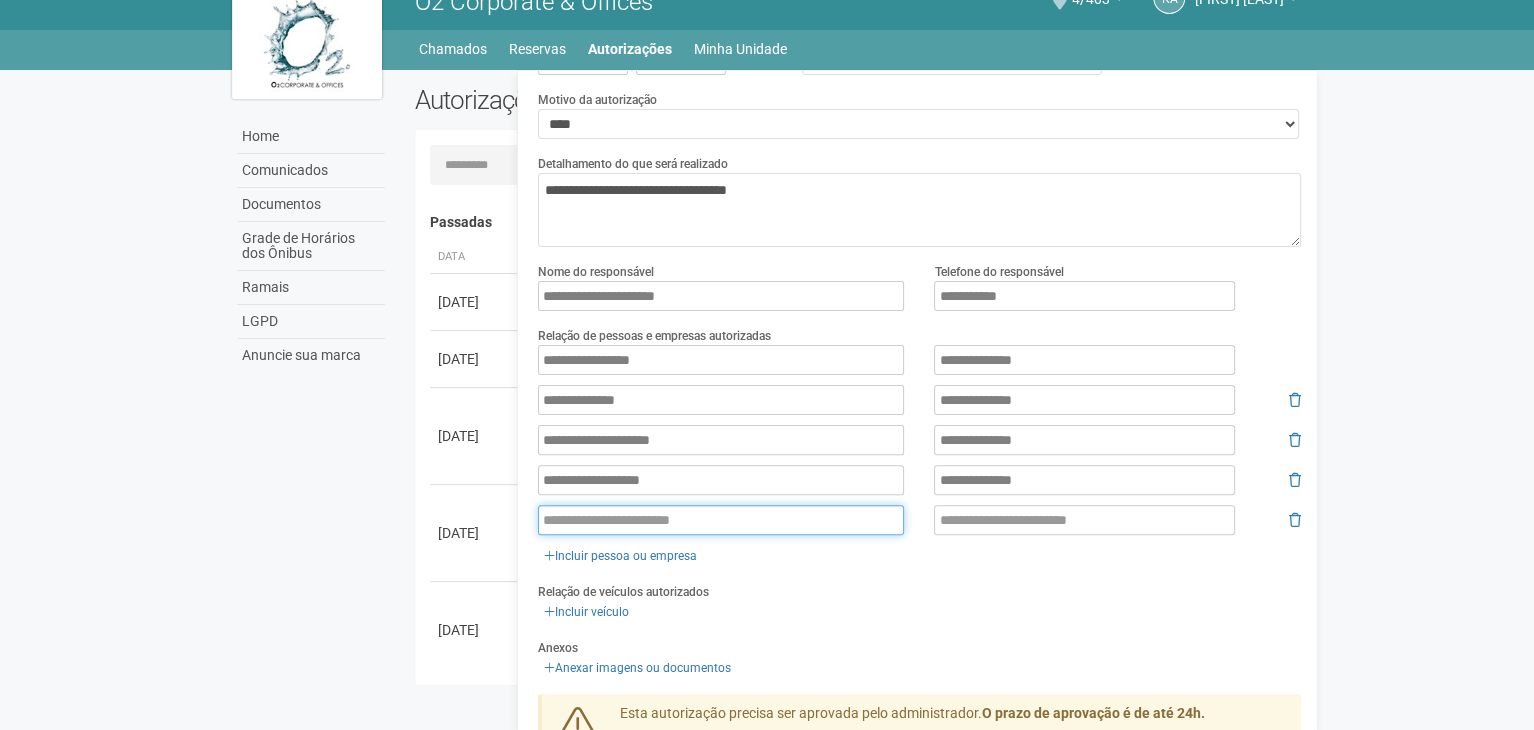 click at bounding box center [721, 520] 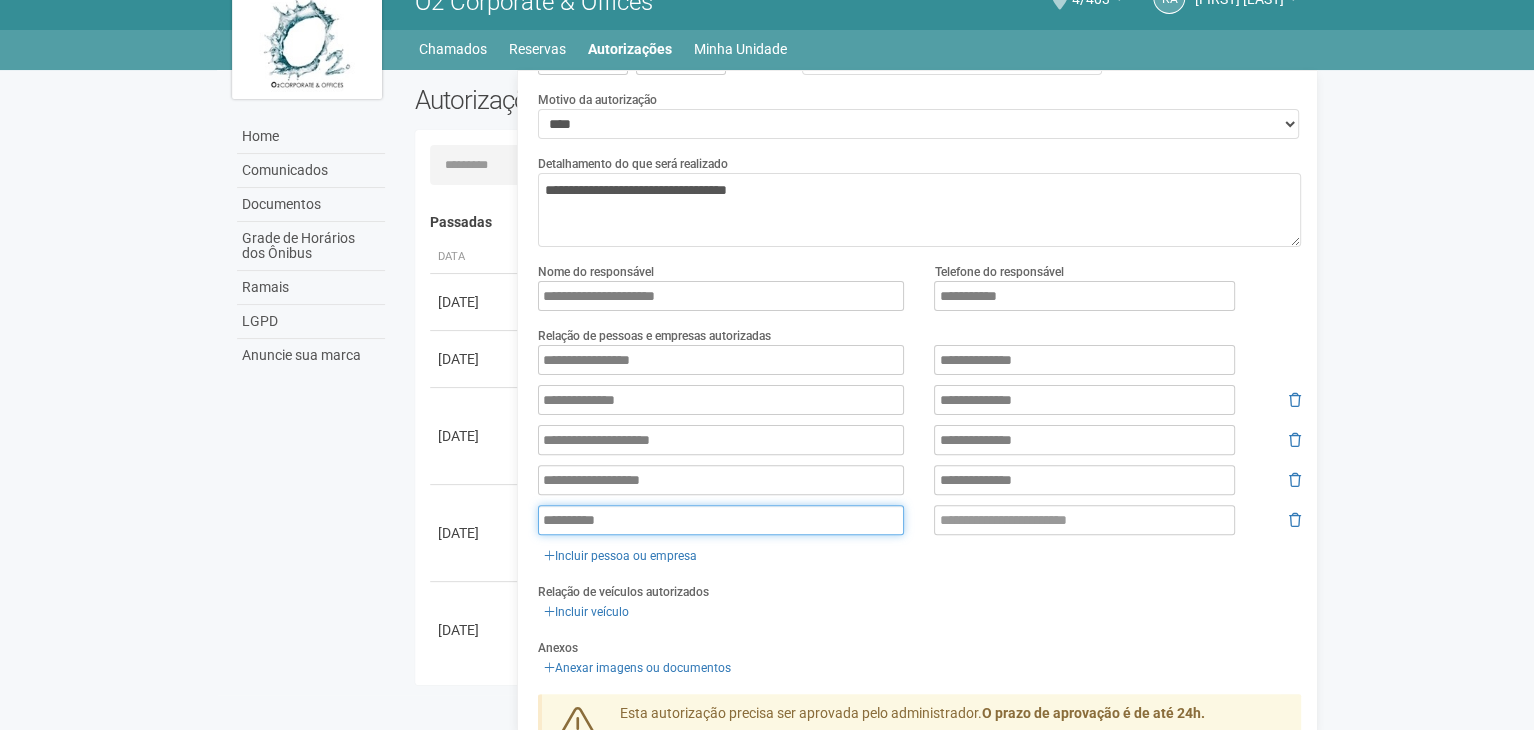 type on "**********" 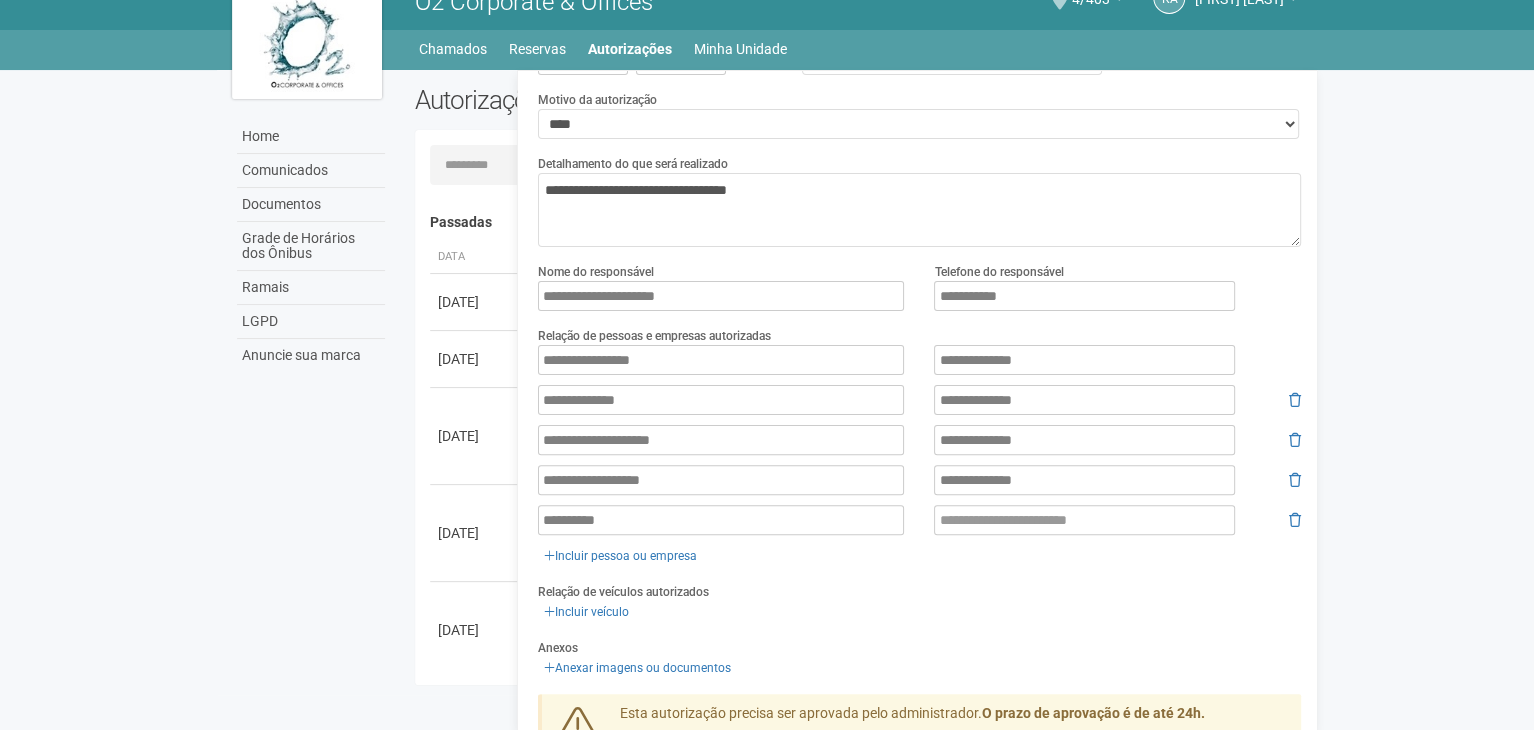 click at bounding box center [1084, 520] 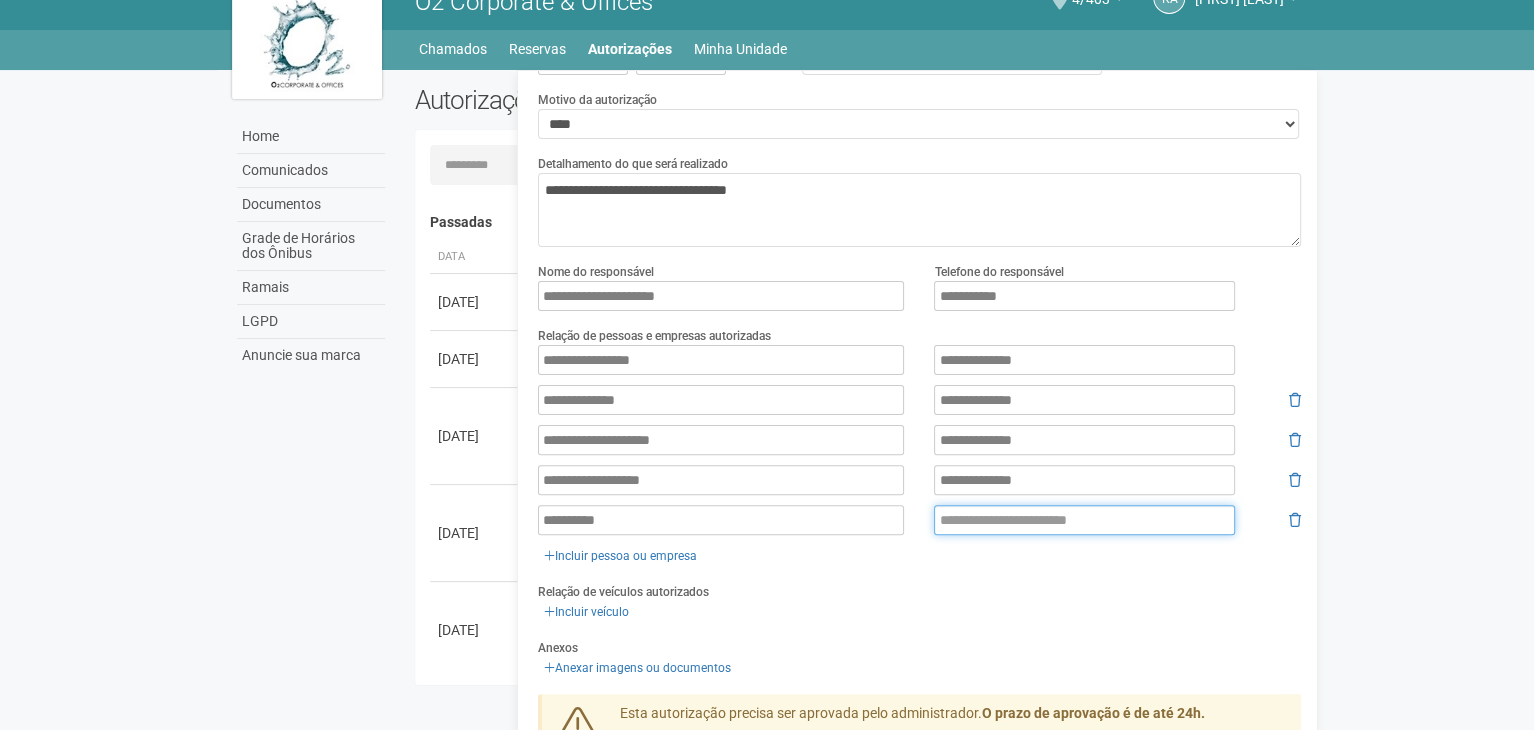 click at bounding box center (1084, 520) 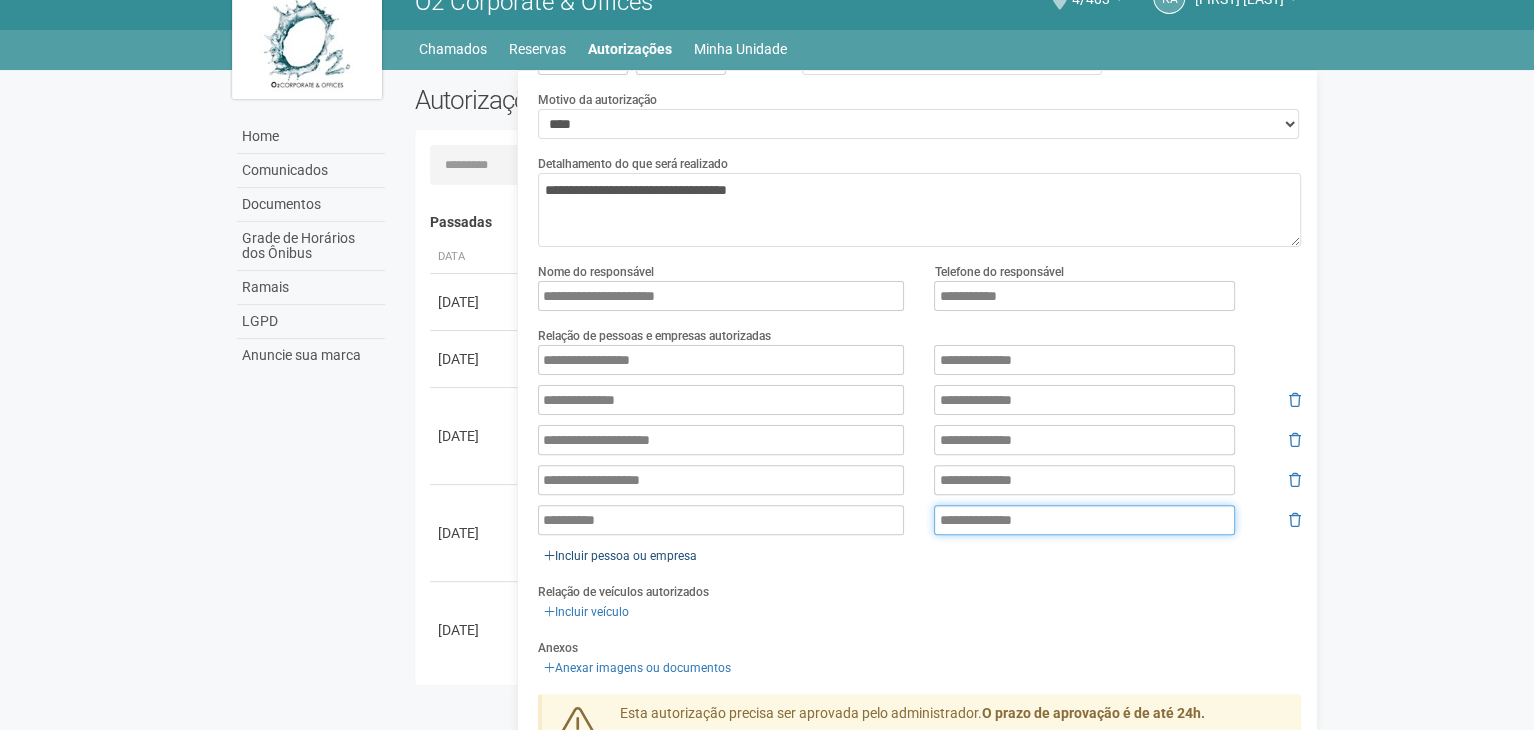 type on "**********" 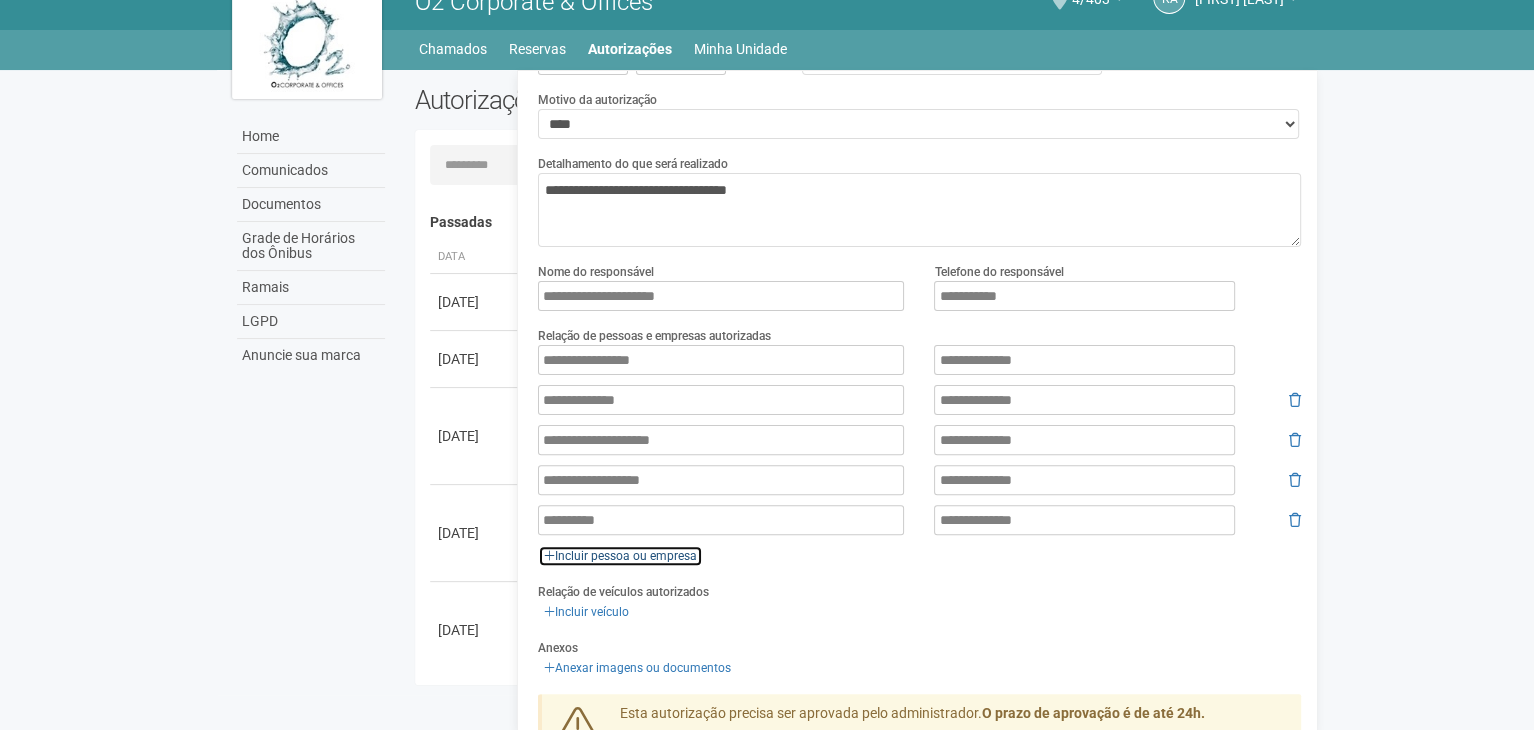 click on "Incluir pessoa ou empresa" at bounding box center [620, 556] 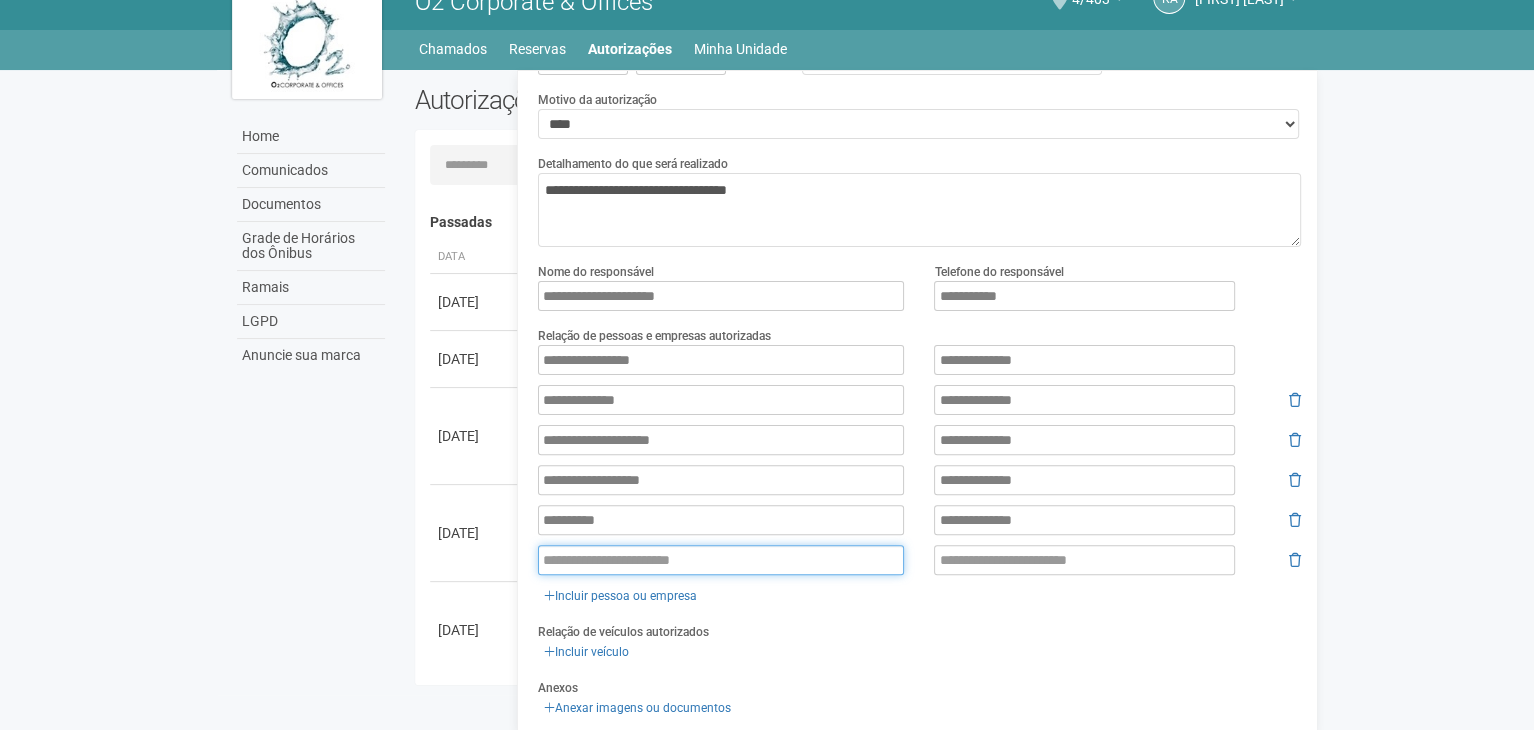 click at bounding box center [721, 560] 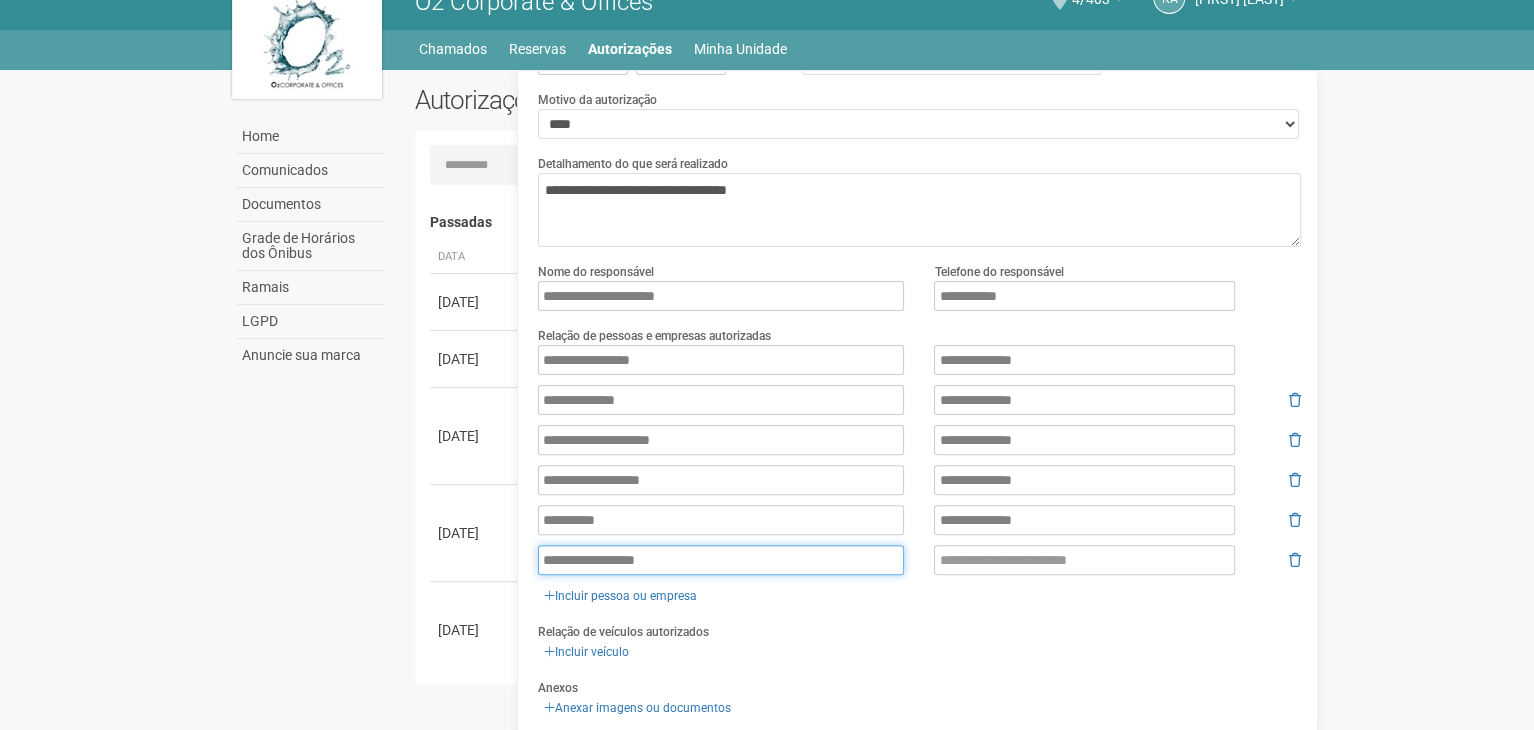 paste on "**********" 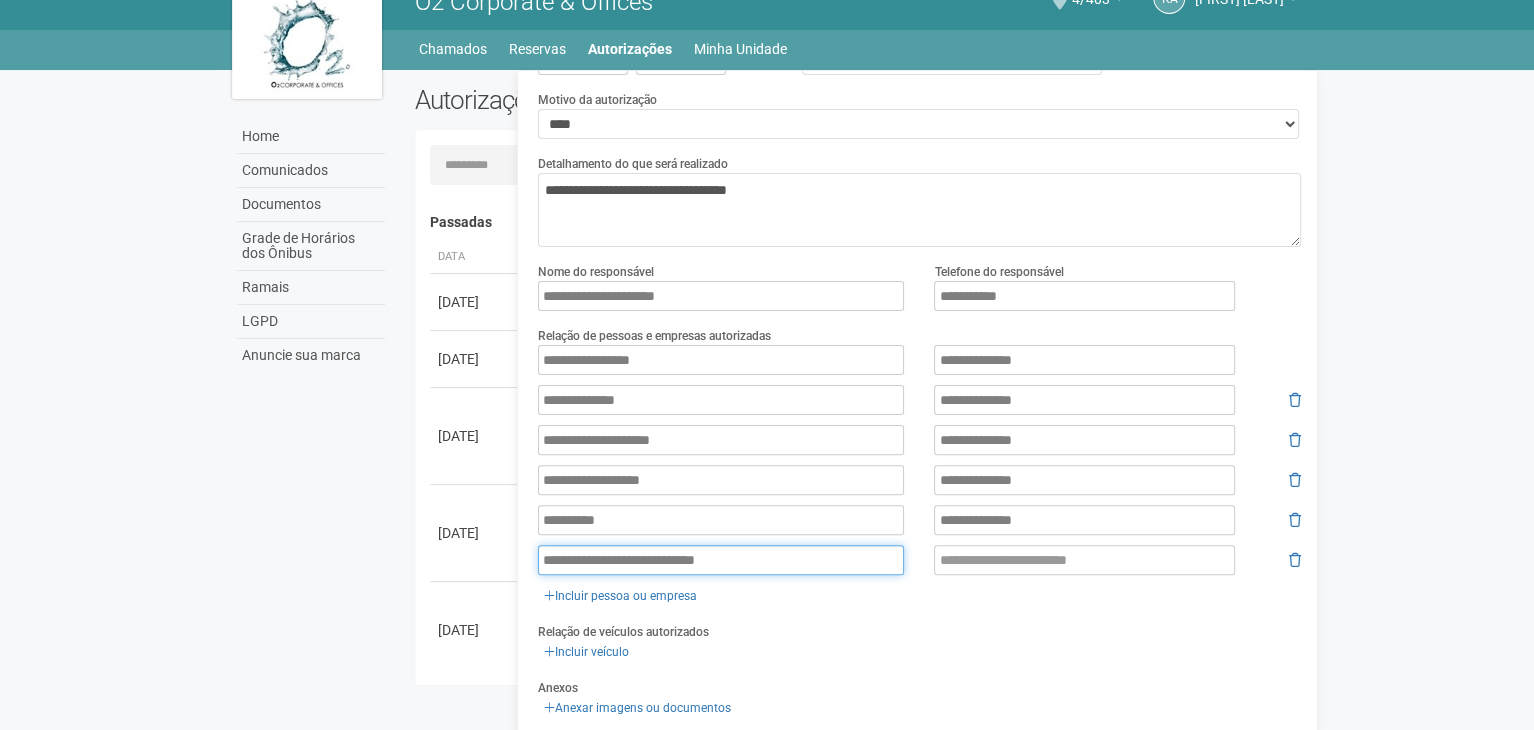 type on "**********" 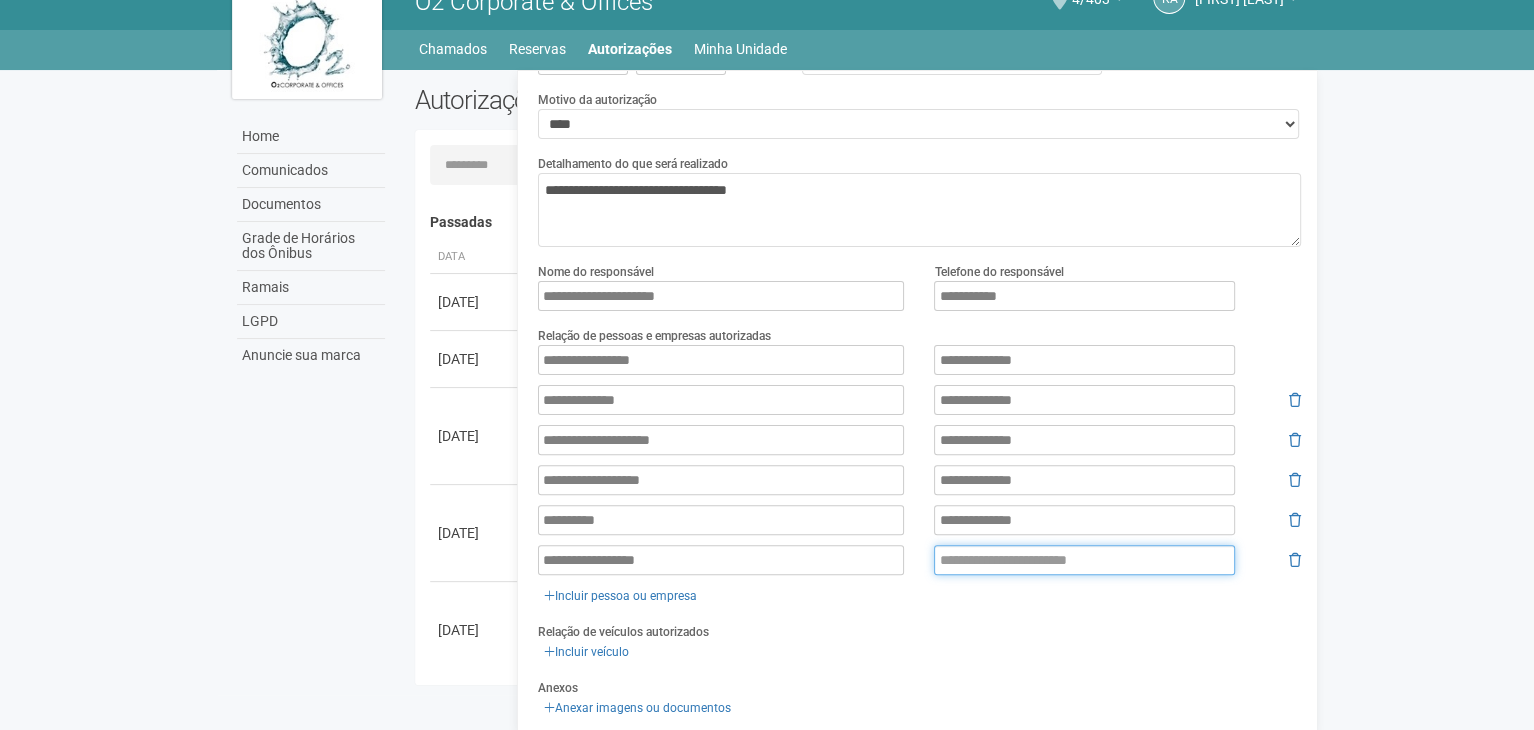 click at bounding box center (1084, 560) 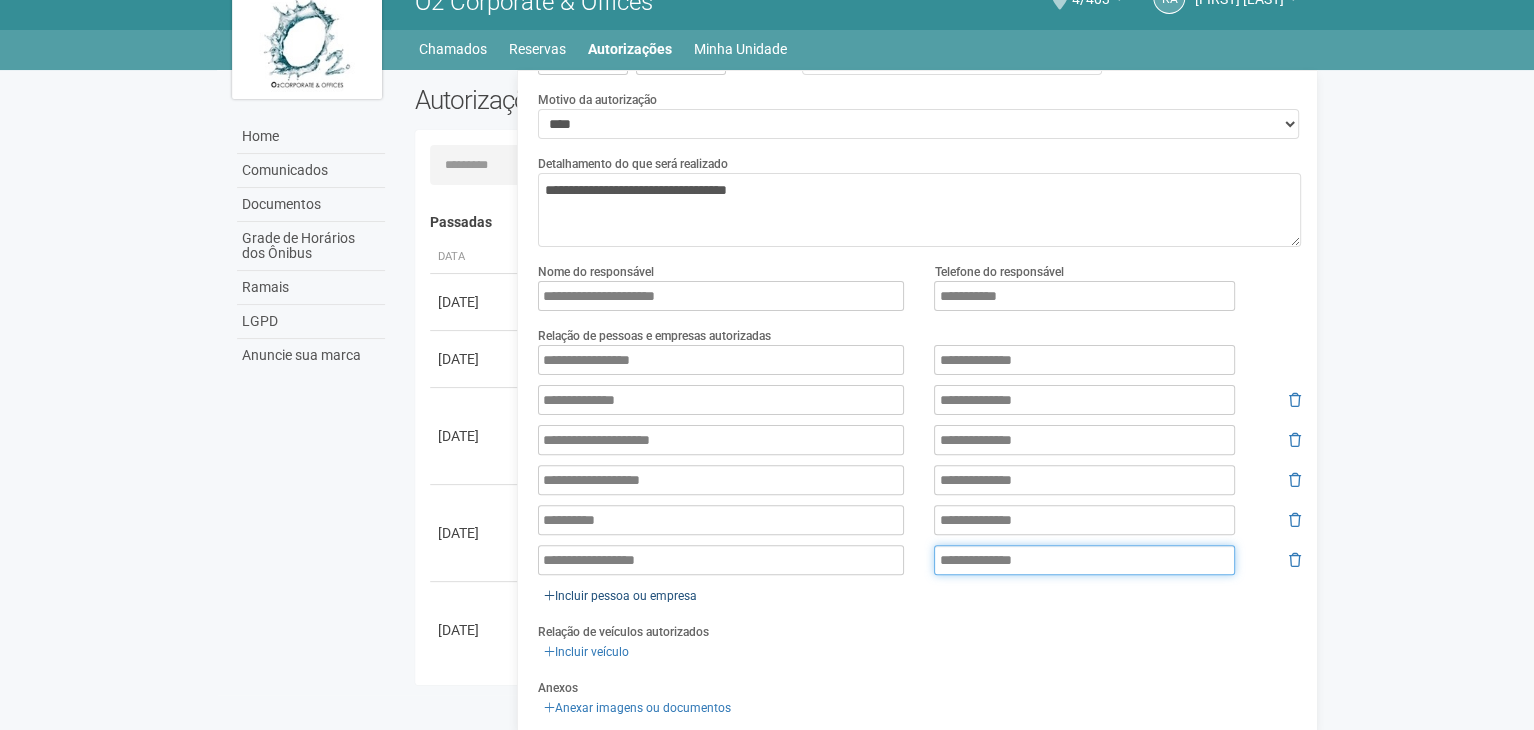 type on "**********" 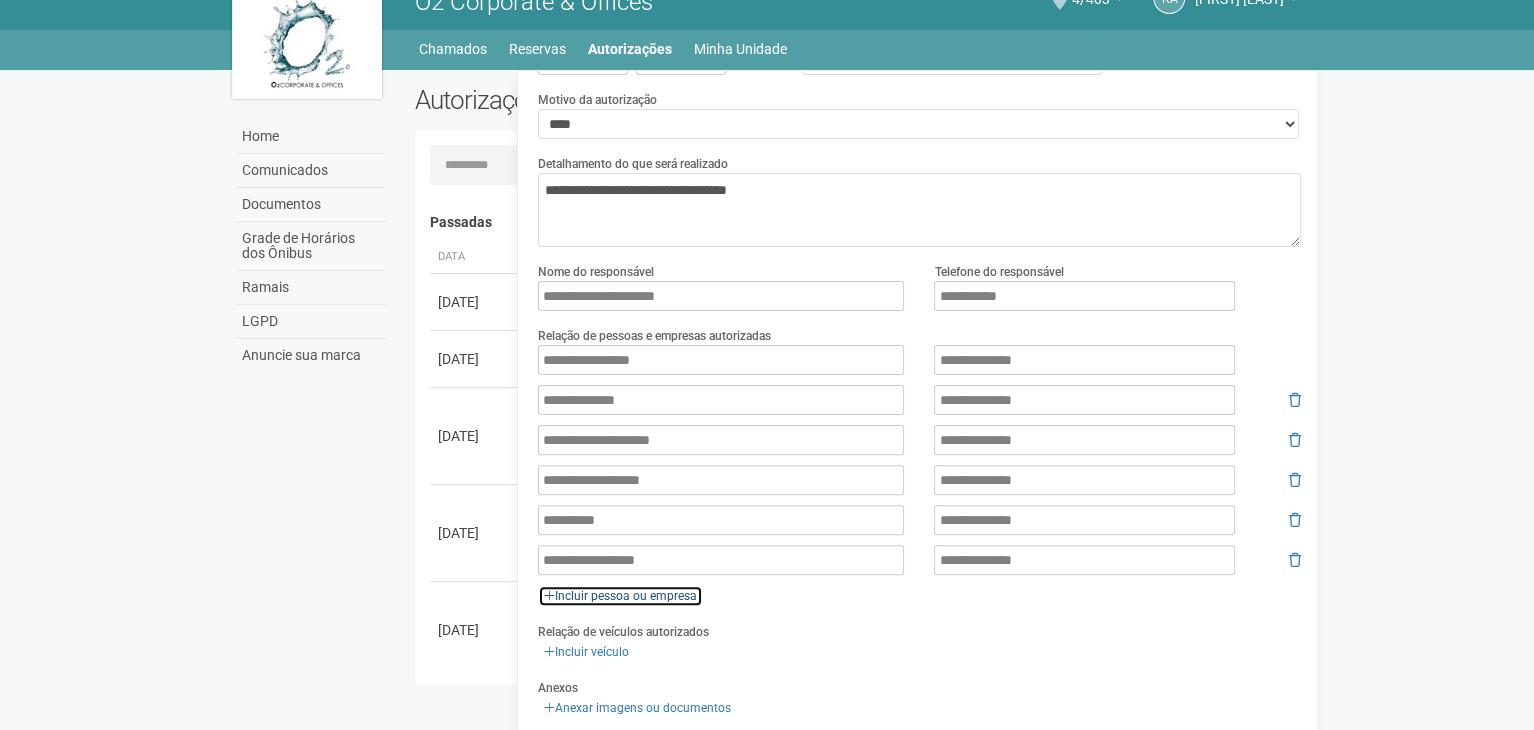 click on "Incluir pessoa ou empresa" at bounding box center [620, 596] 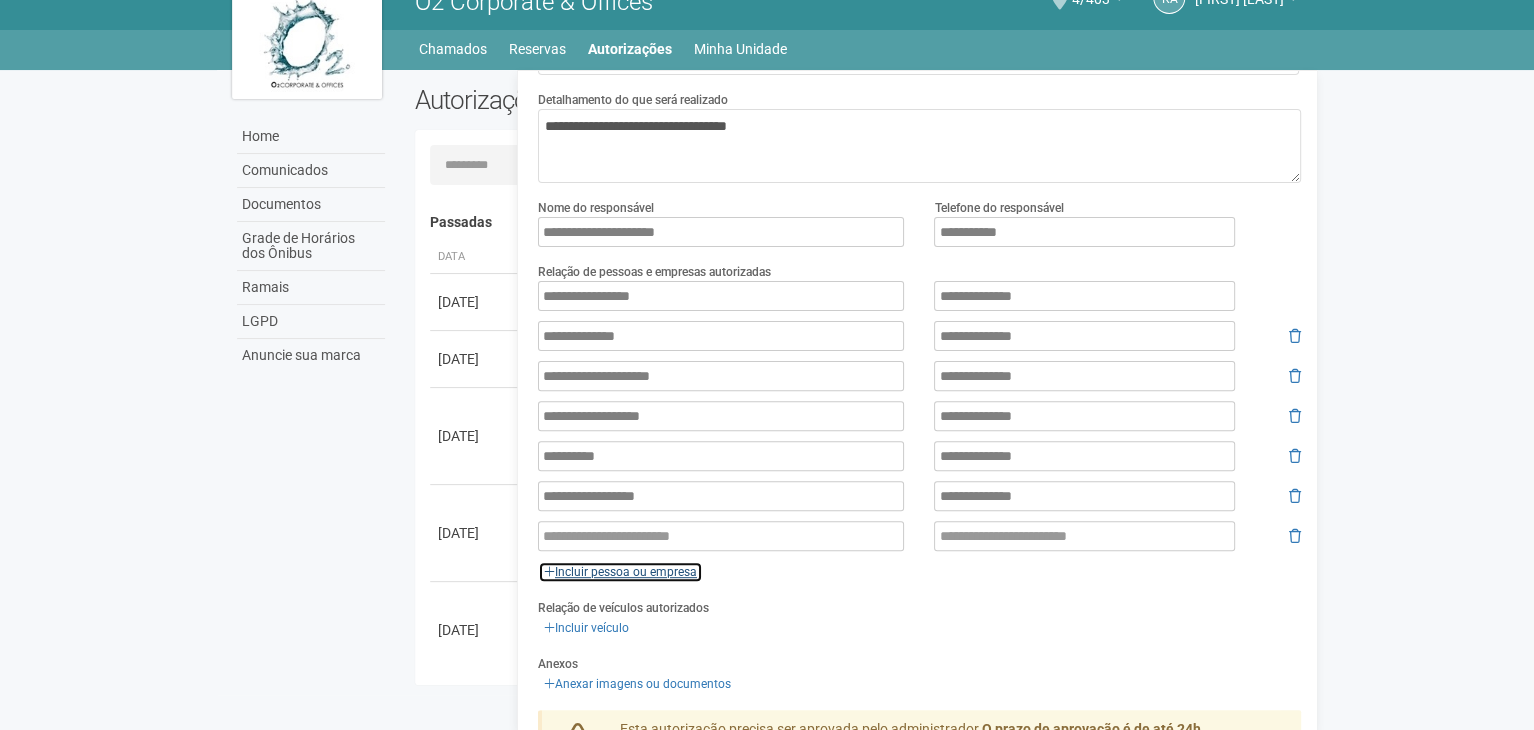 scroll, scrollTop: 200, scrollLeft: 0, axis: vertical 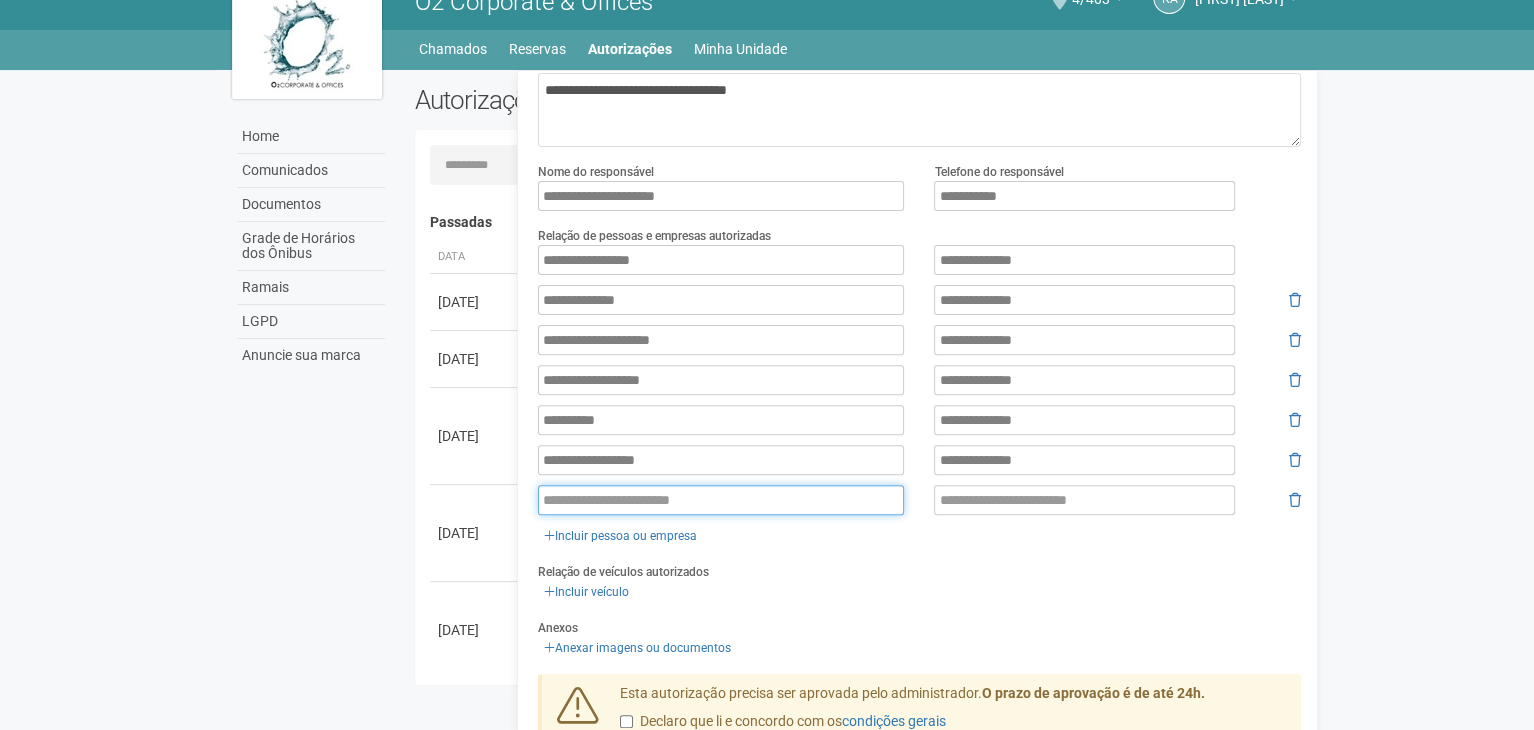 click at bounding box center (721, 500) 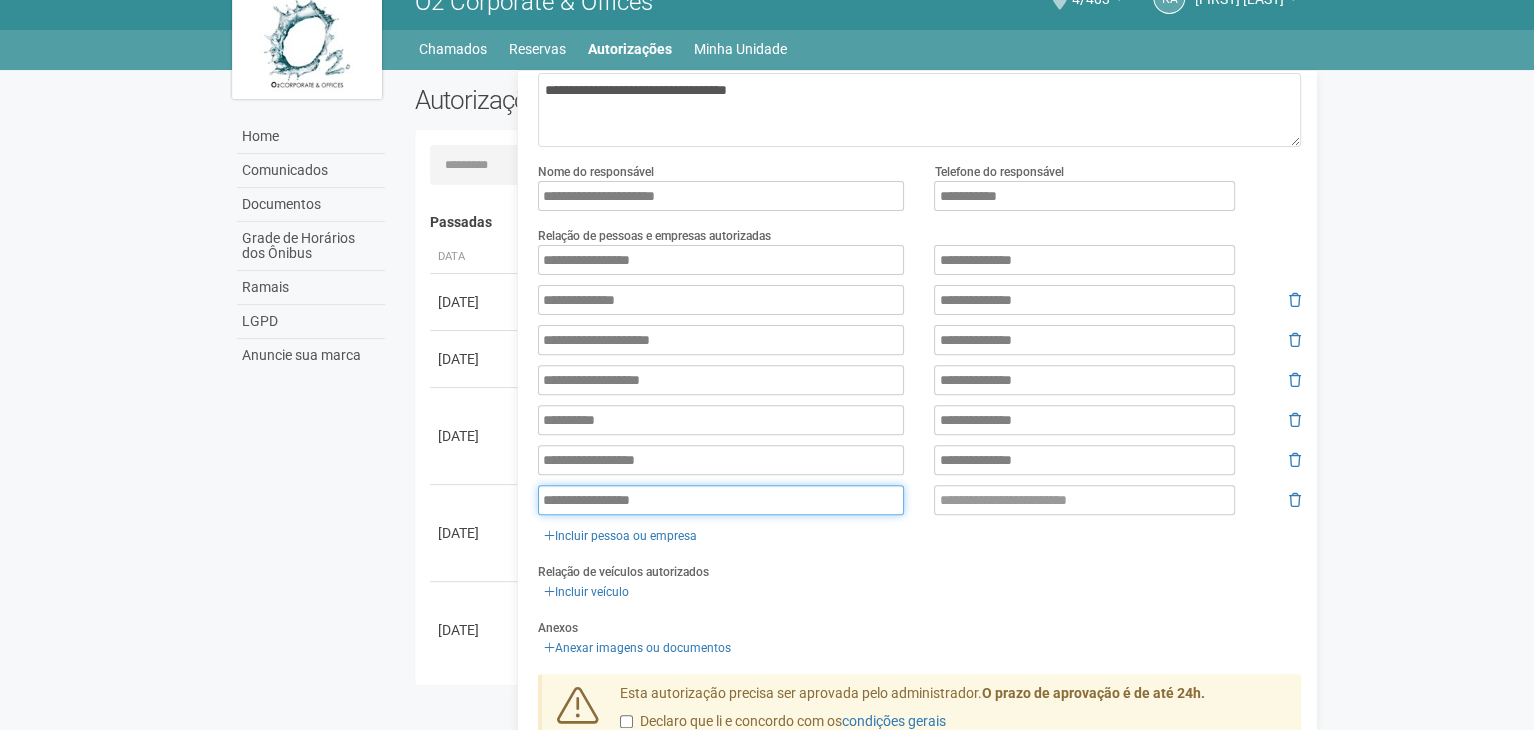 type on "**********" 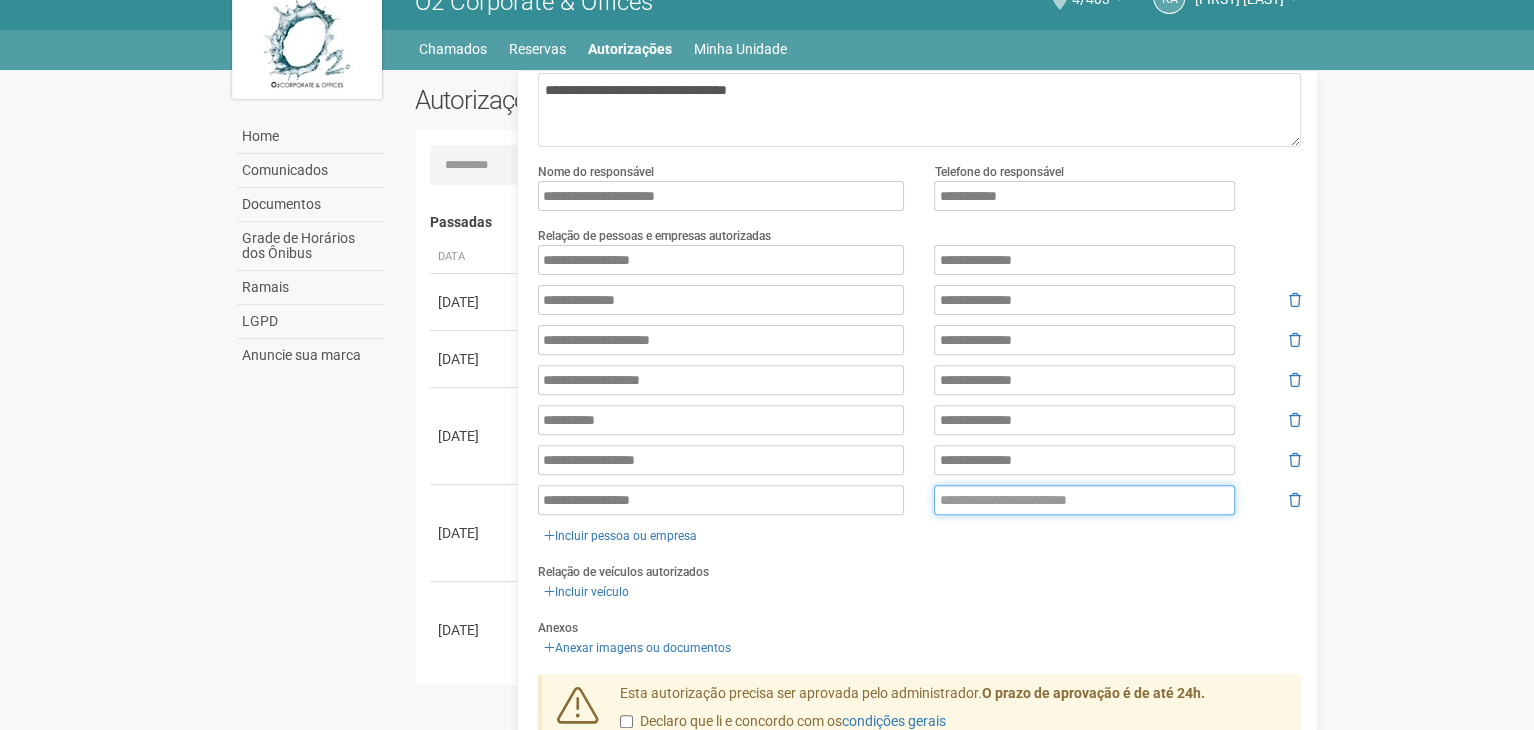 click at bounding box center (1084, 500) 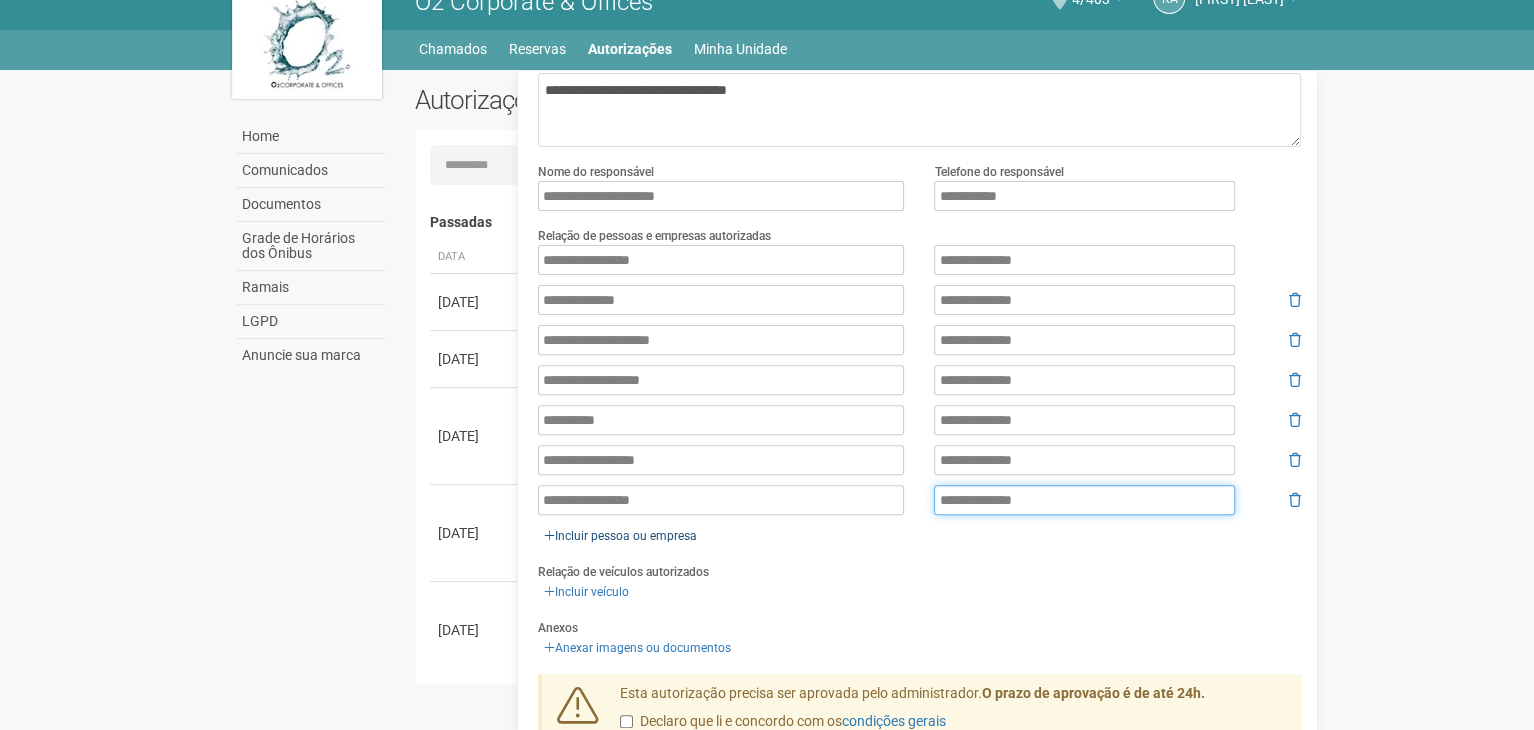 type on "**********" 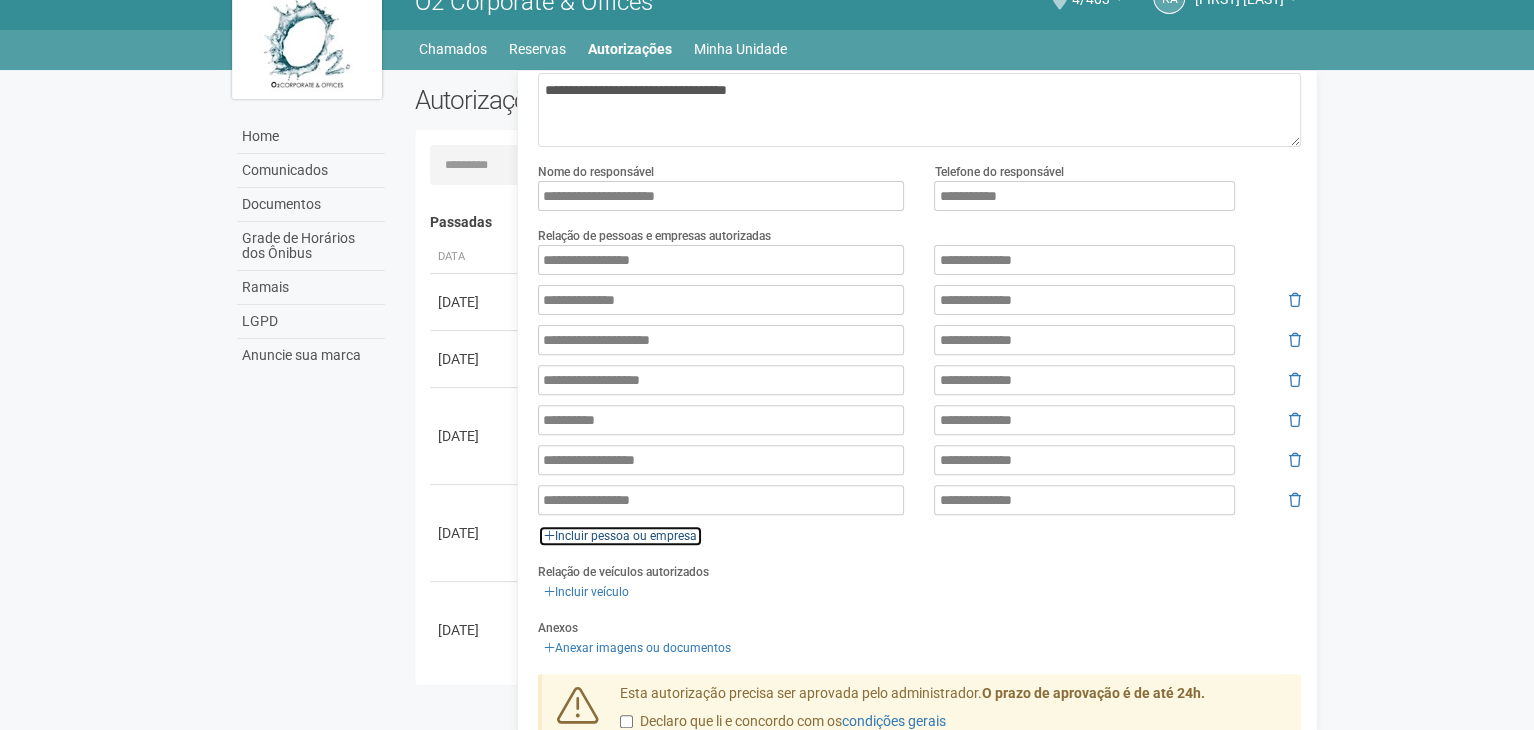 click on "Incluir pessoa ou empresa" at bounding box center (620, 536) 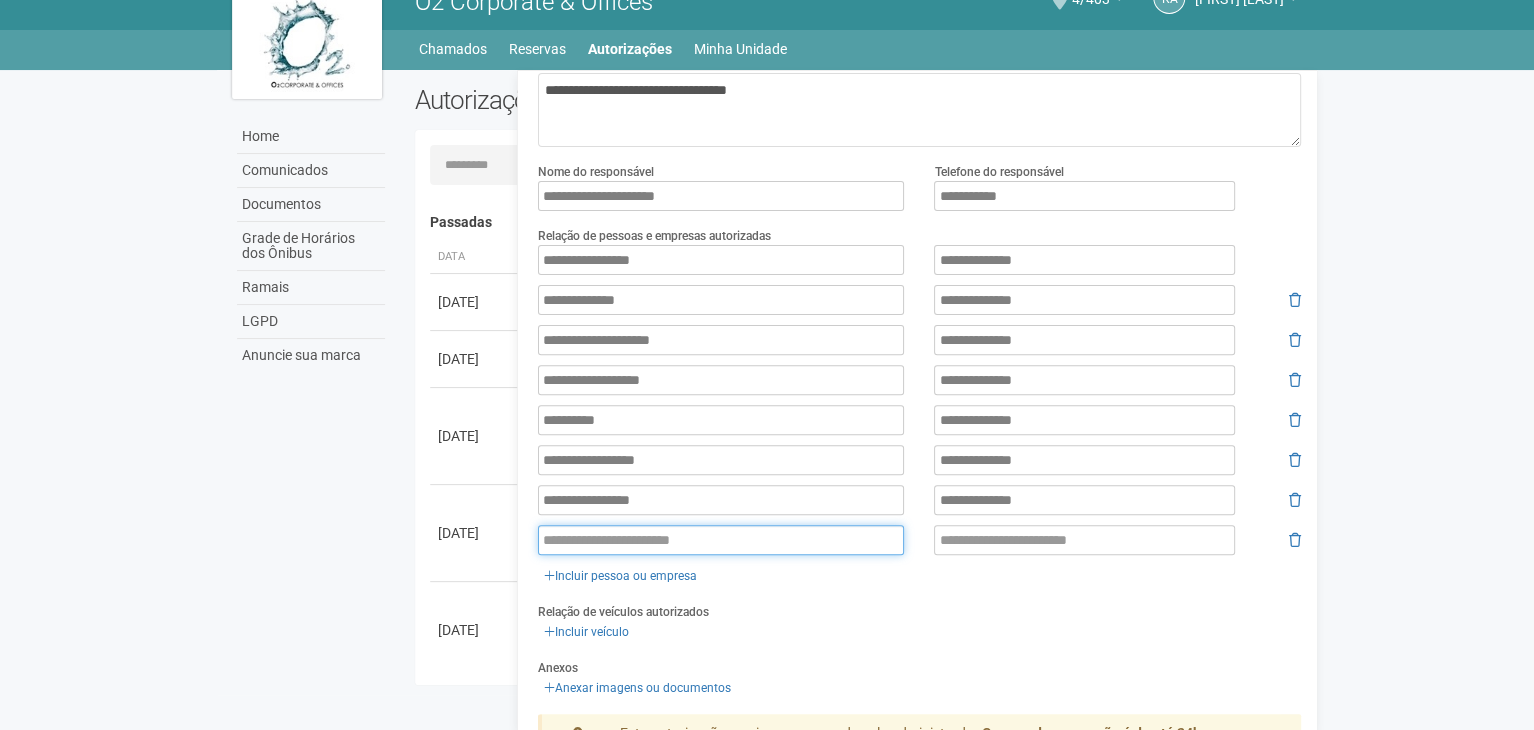 click at bounding box center [721, 540] 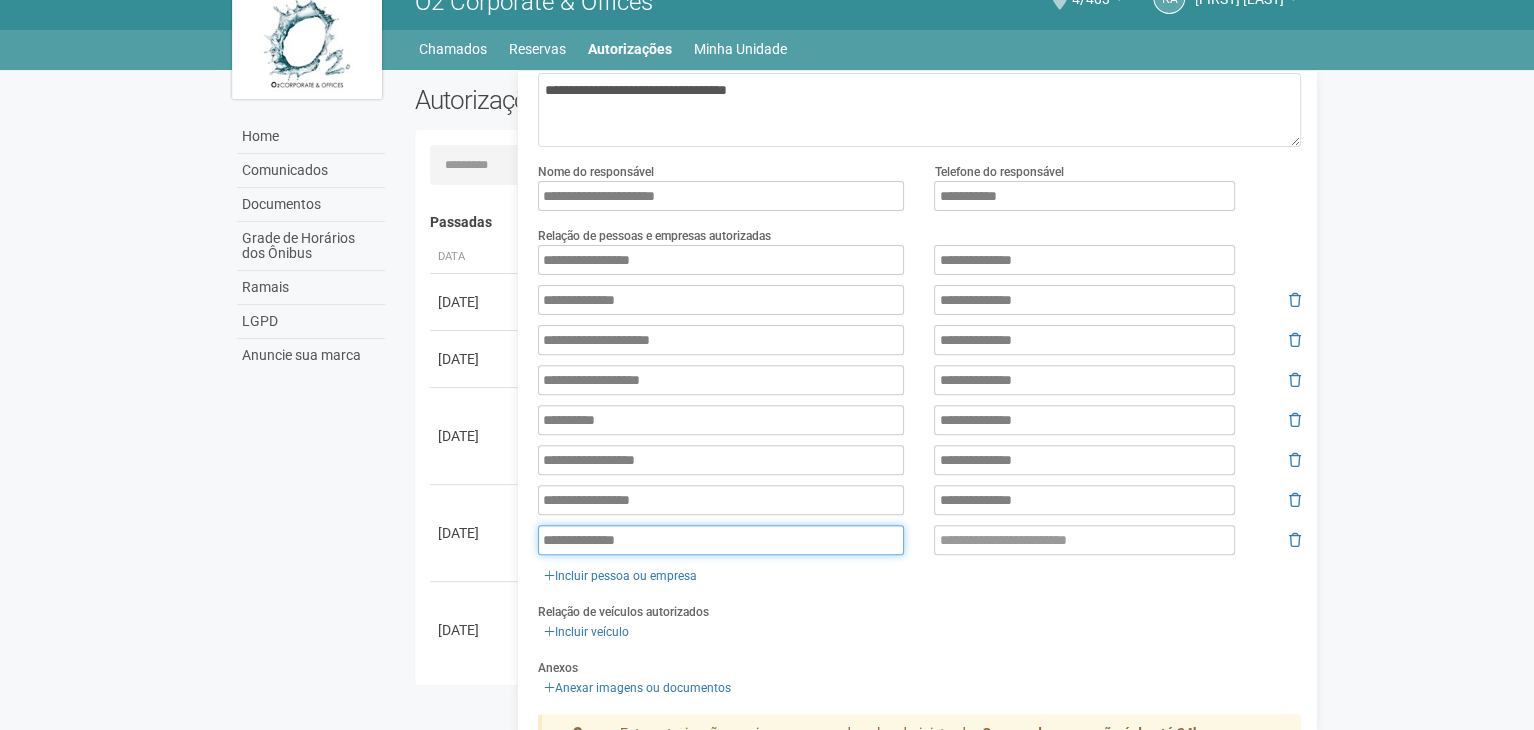 type on "**********" 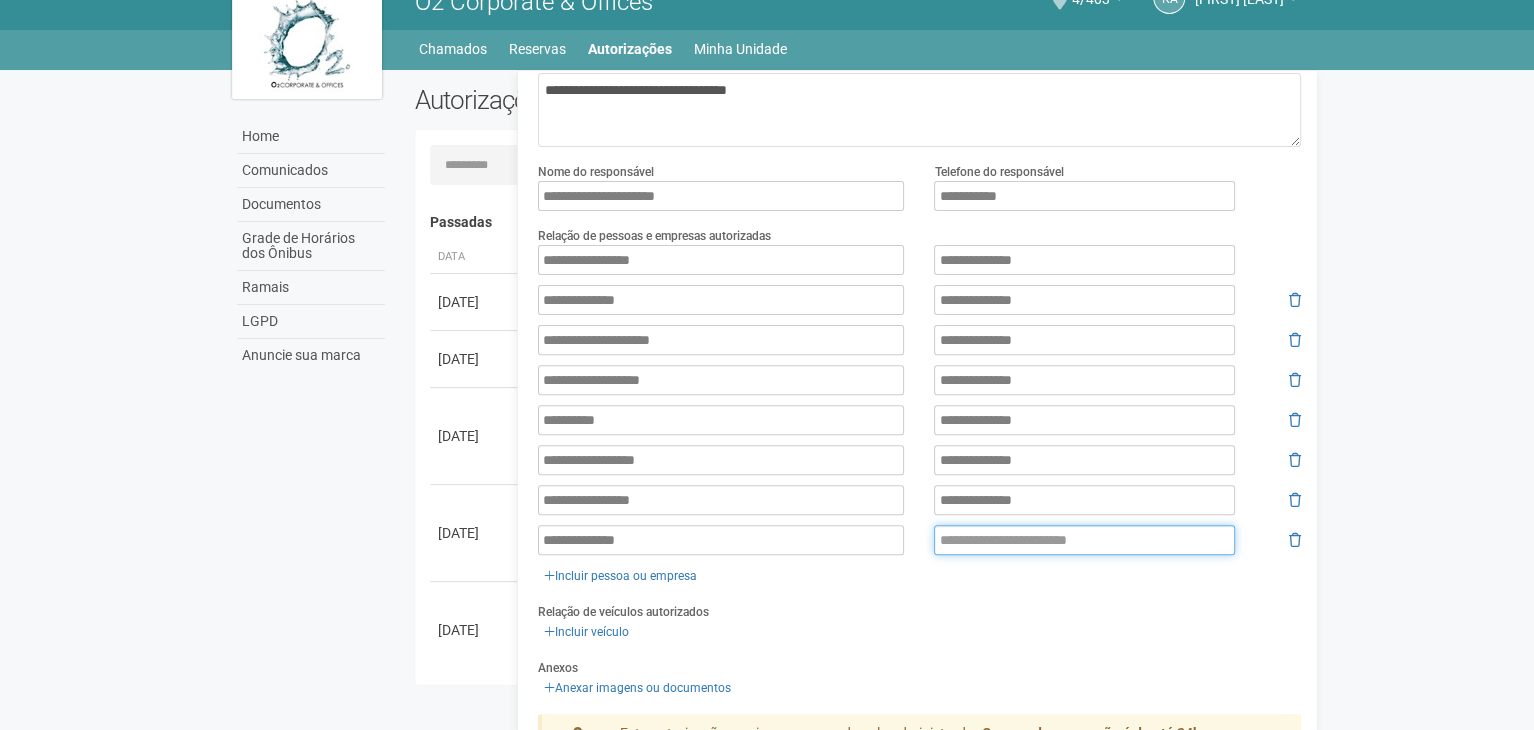 click at bounding box center (1084, 540) 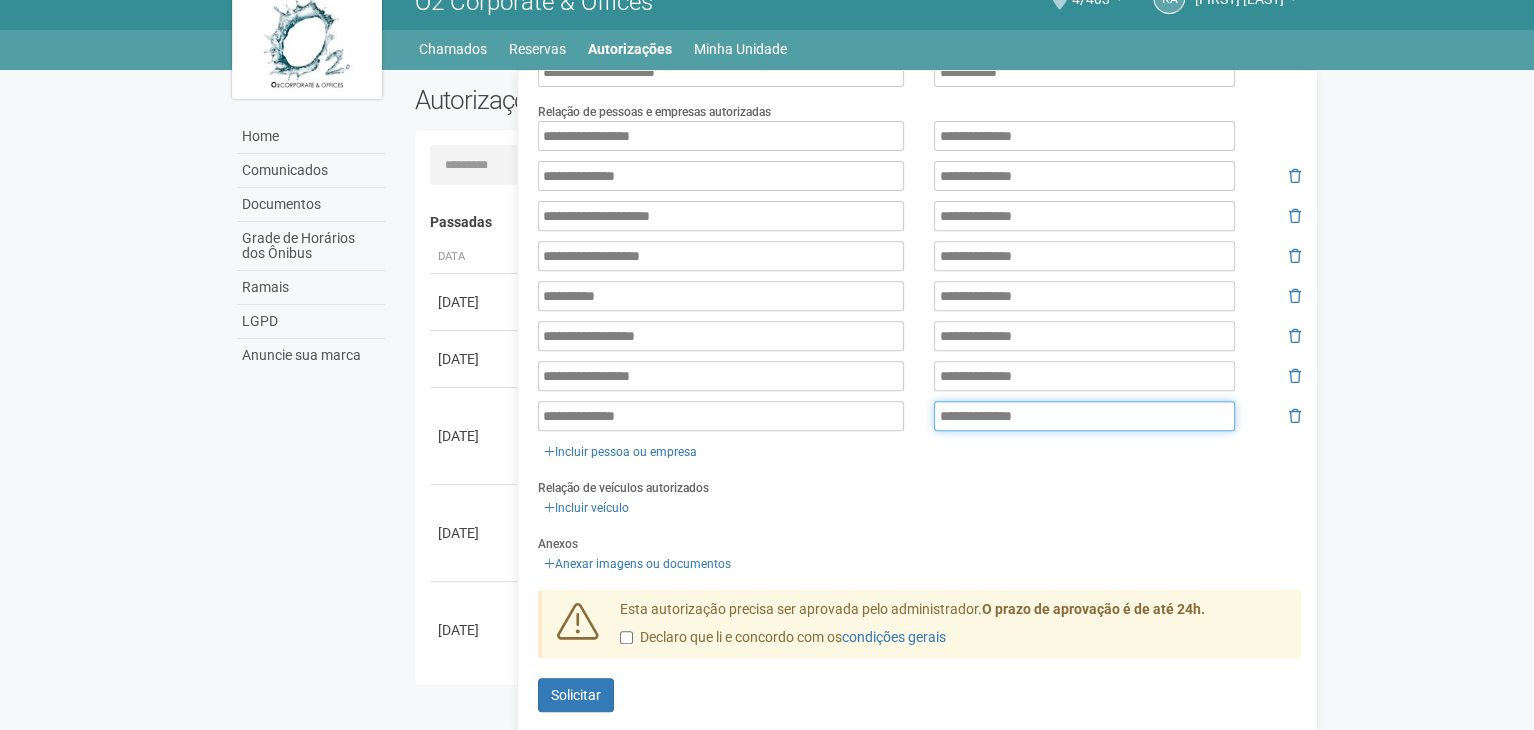 scroll, scrollTop: 336, scrollLeft: 0, axis: vertical 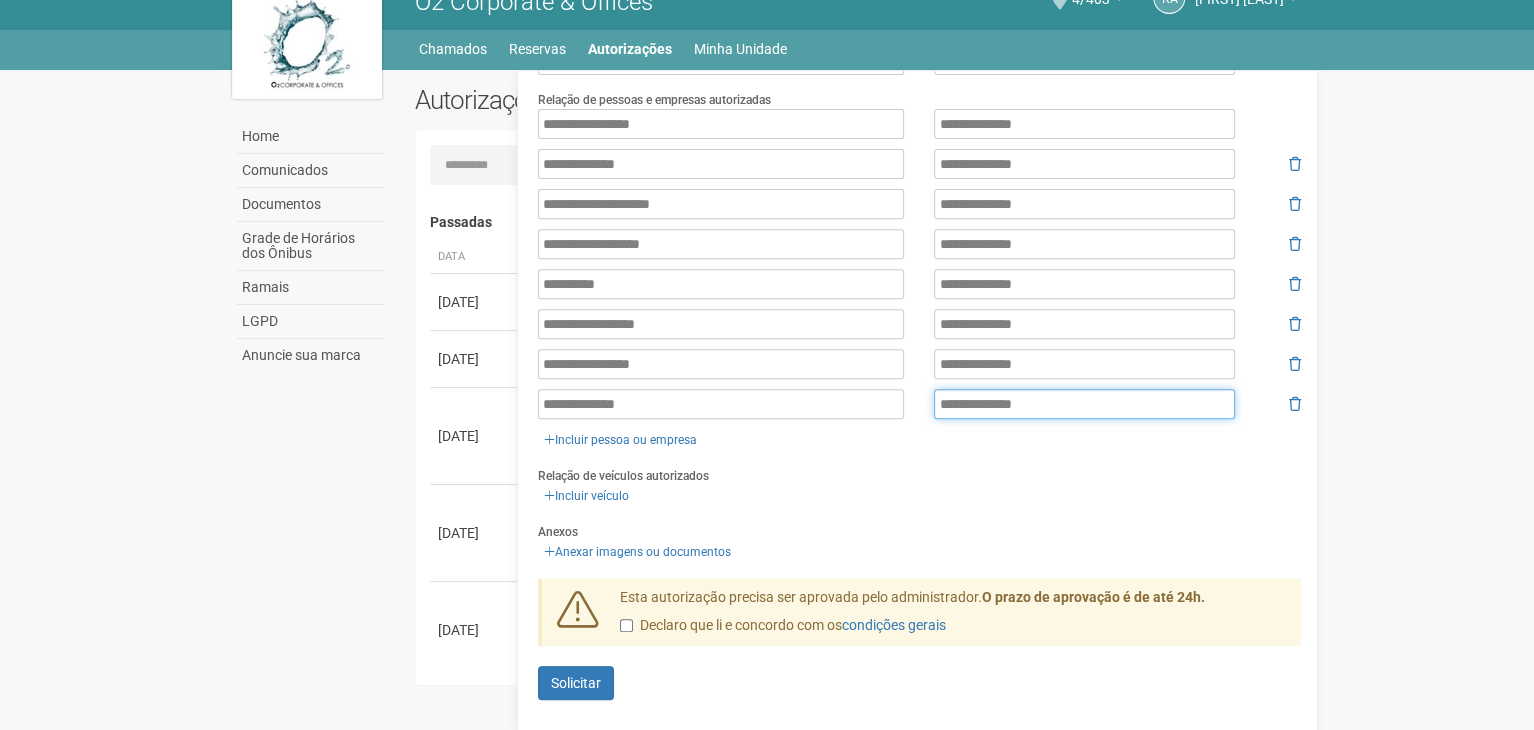 type on "**********" 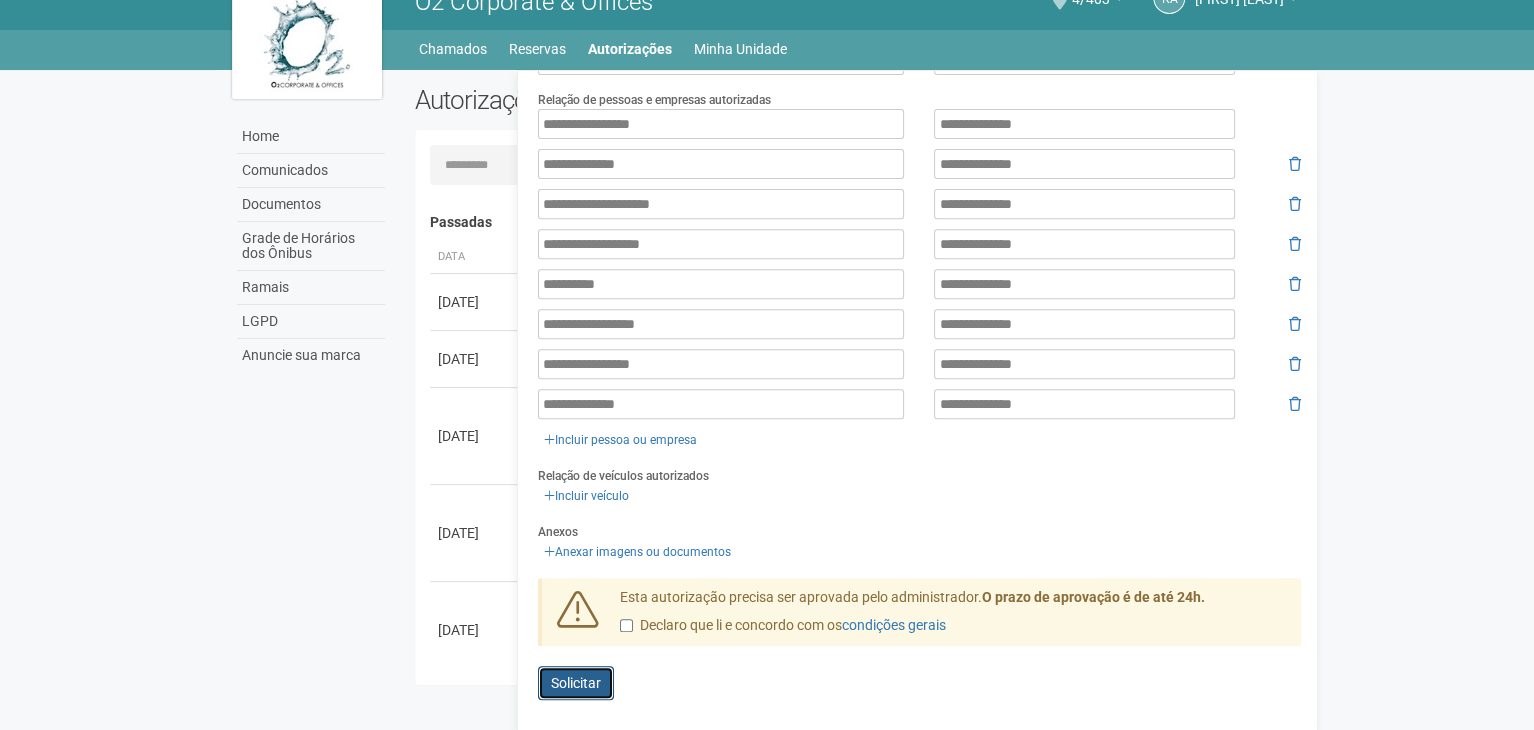 click on "Enviando...
Solicitar" at bounding box center (576, 683) 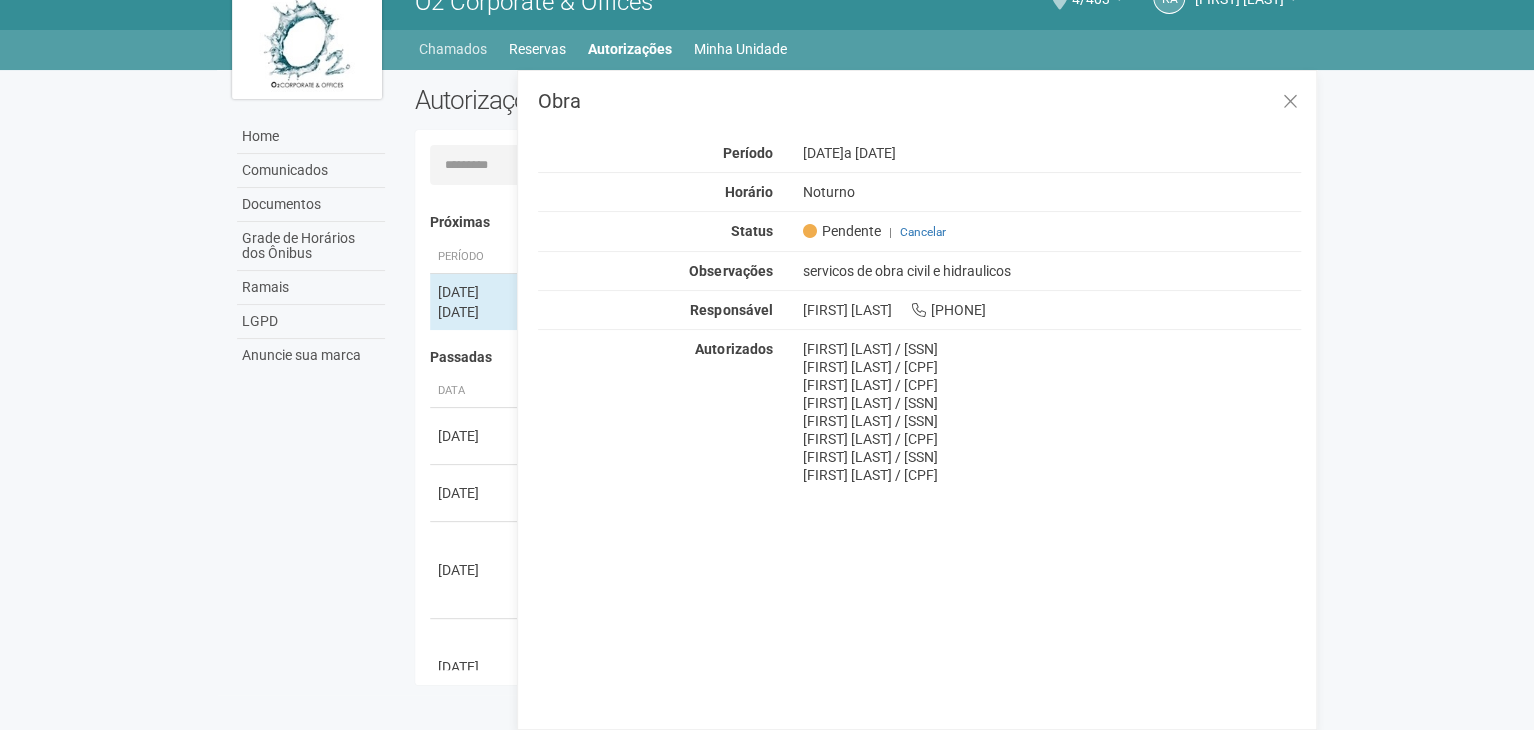 scroll, scrollTop: 0, scrollLeft: 0, axis: both 